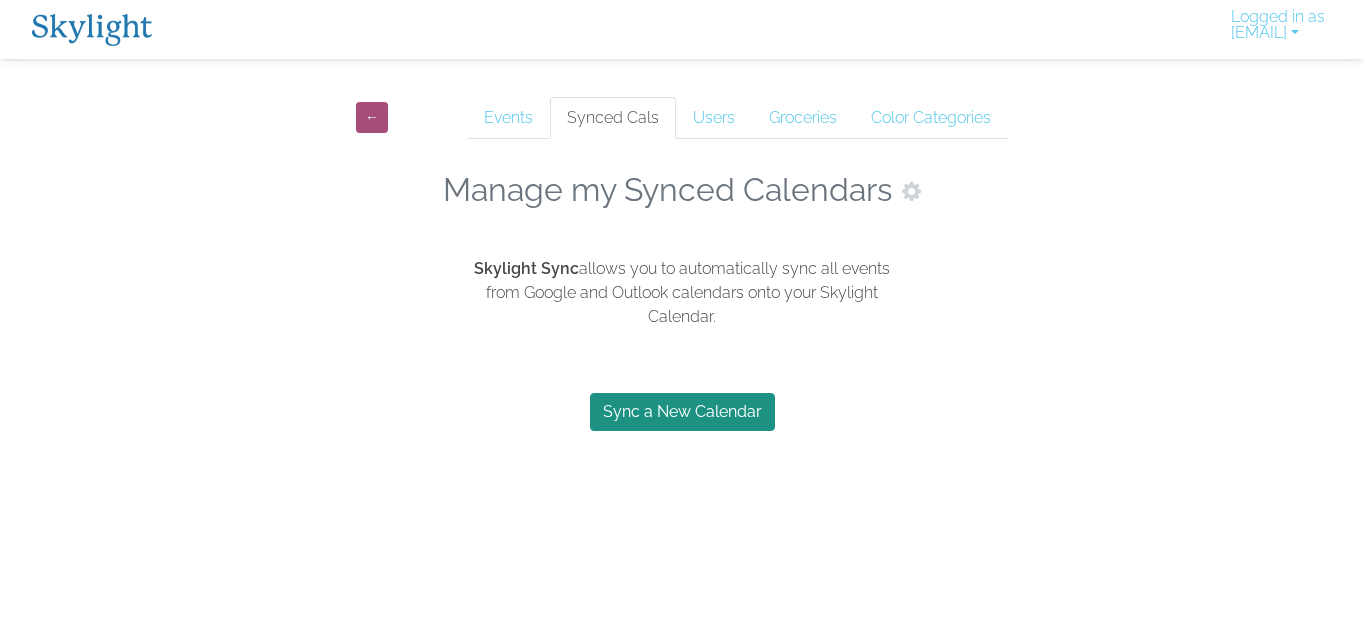 scroll, scrollTop: 0, scrollLeft: 0, axis: both 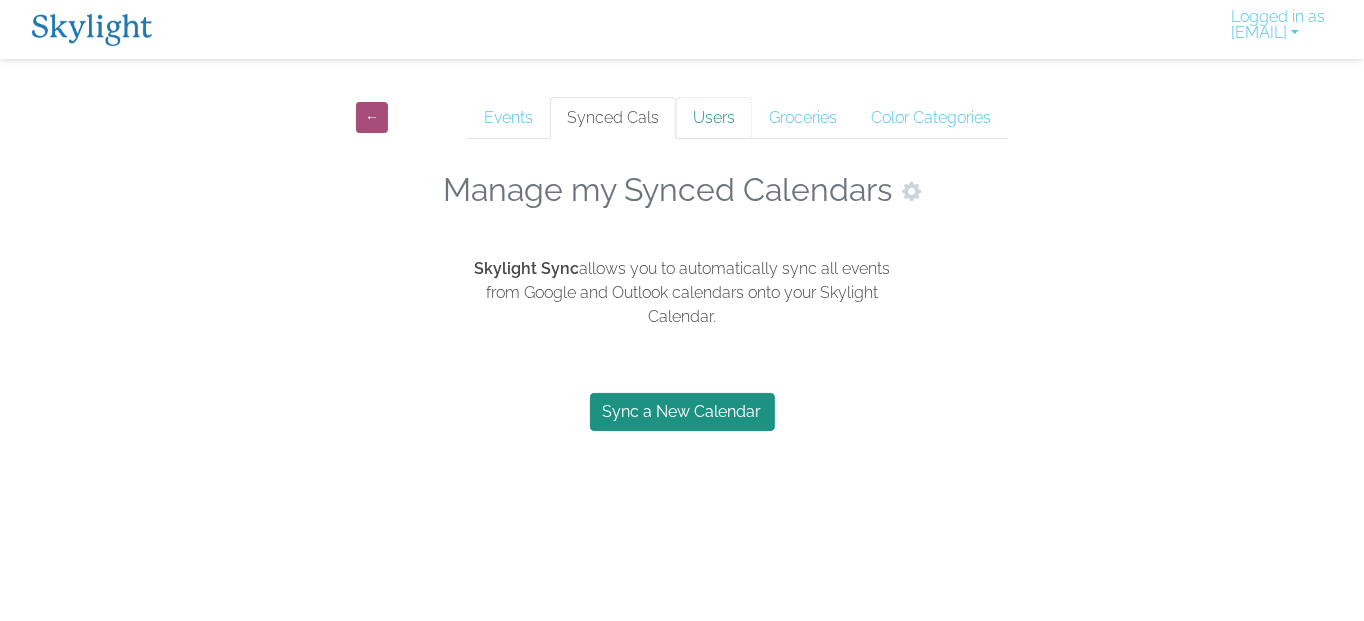 click on "Users" at bounding box center (714, 118) 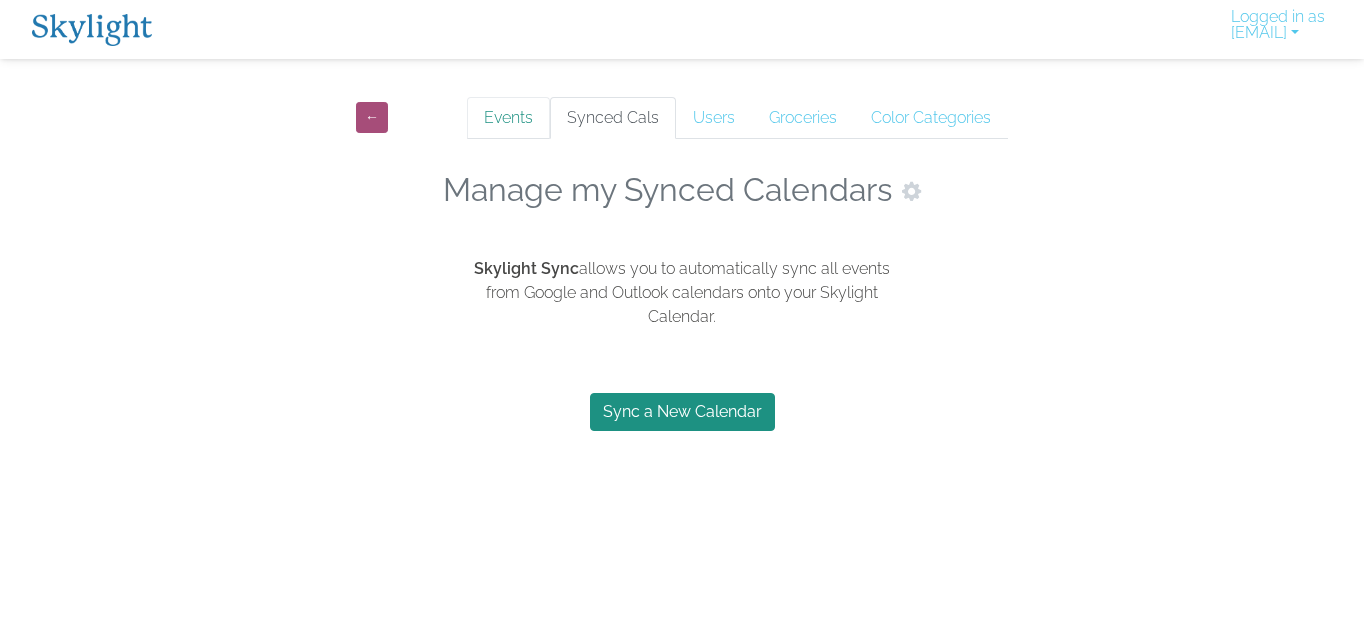 scroll, scrollTop: 0, scrollLeft: 0, axis: both 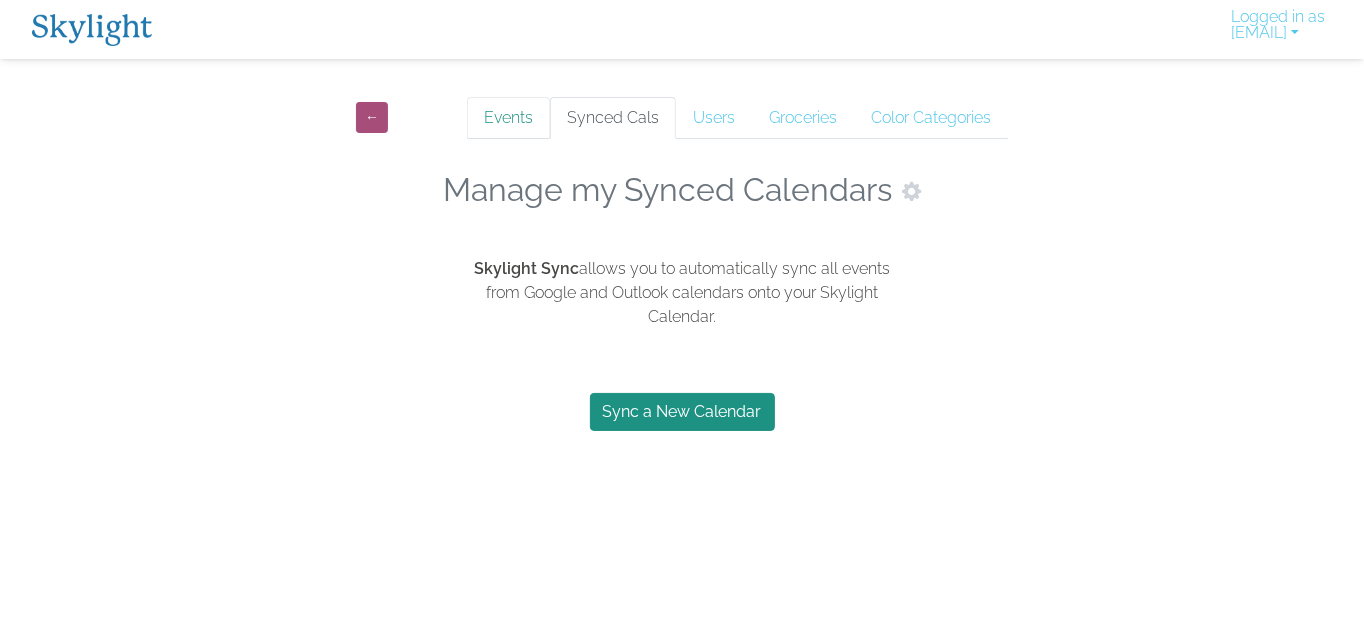 click on "Events" at bounding box center [508, 118] 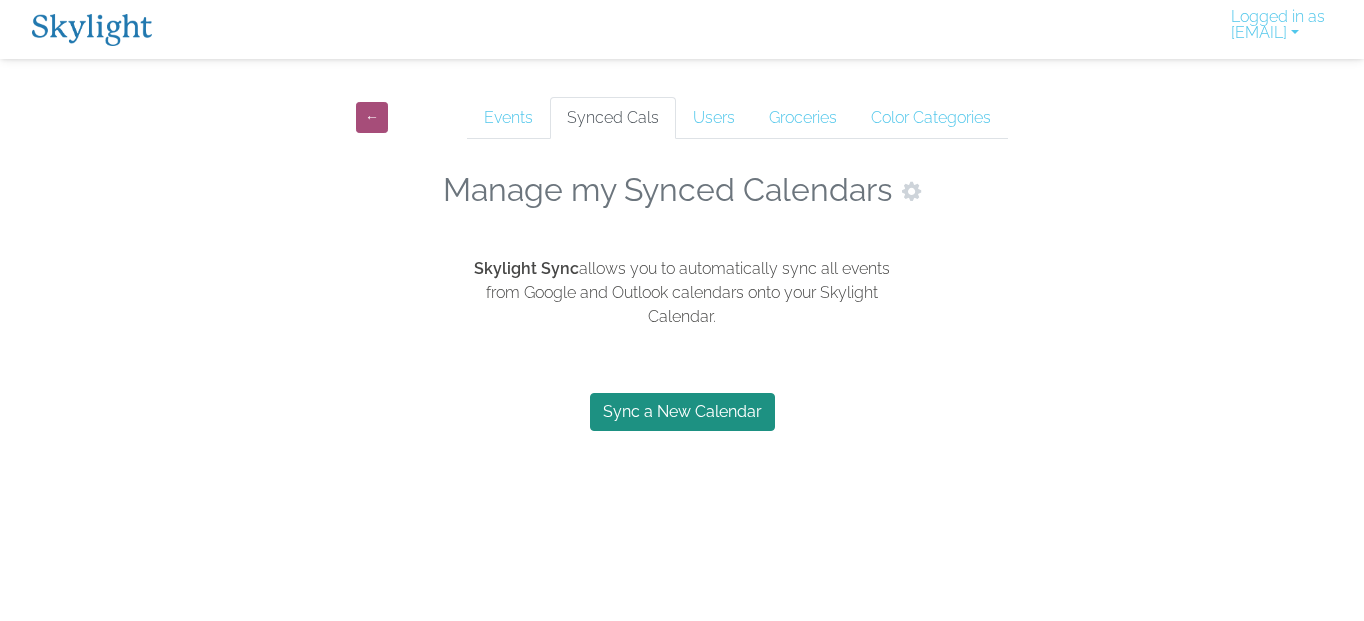 scroll, scrollTop: 0, scrollLeft: 0, axis: both 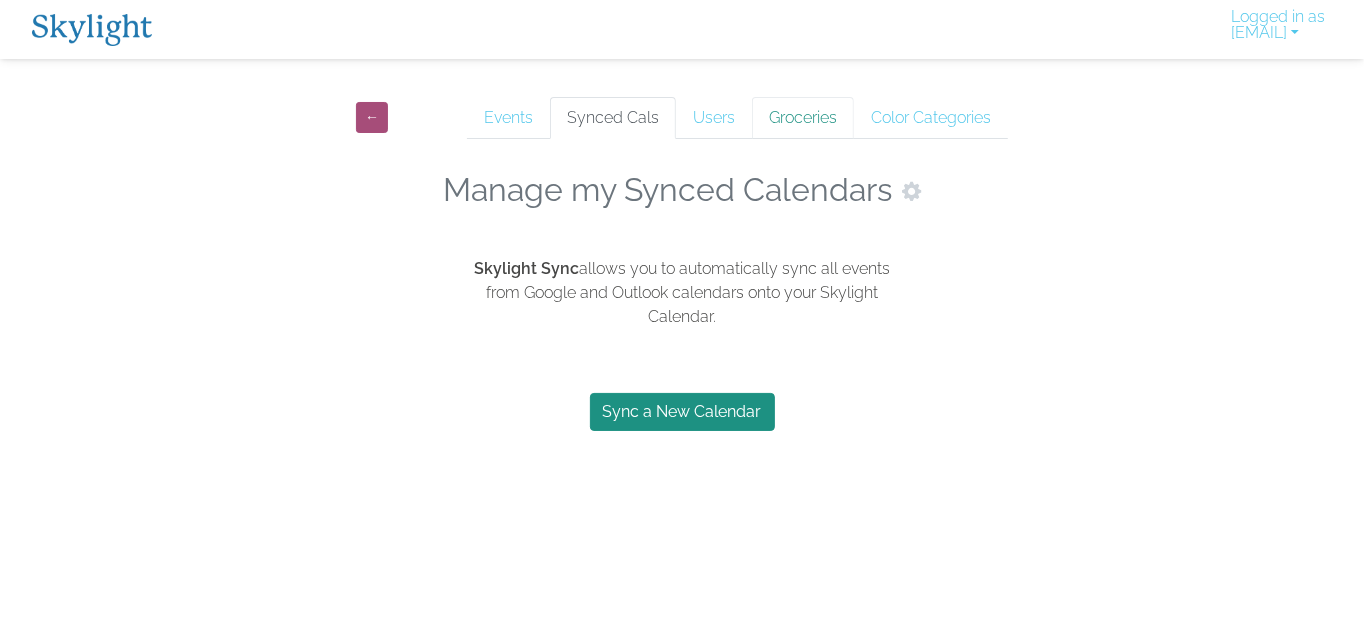click on "Groceries" at bounding box center [803, 118] 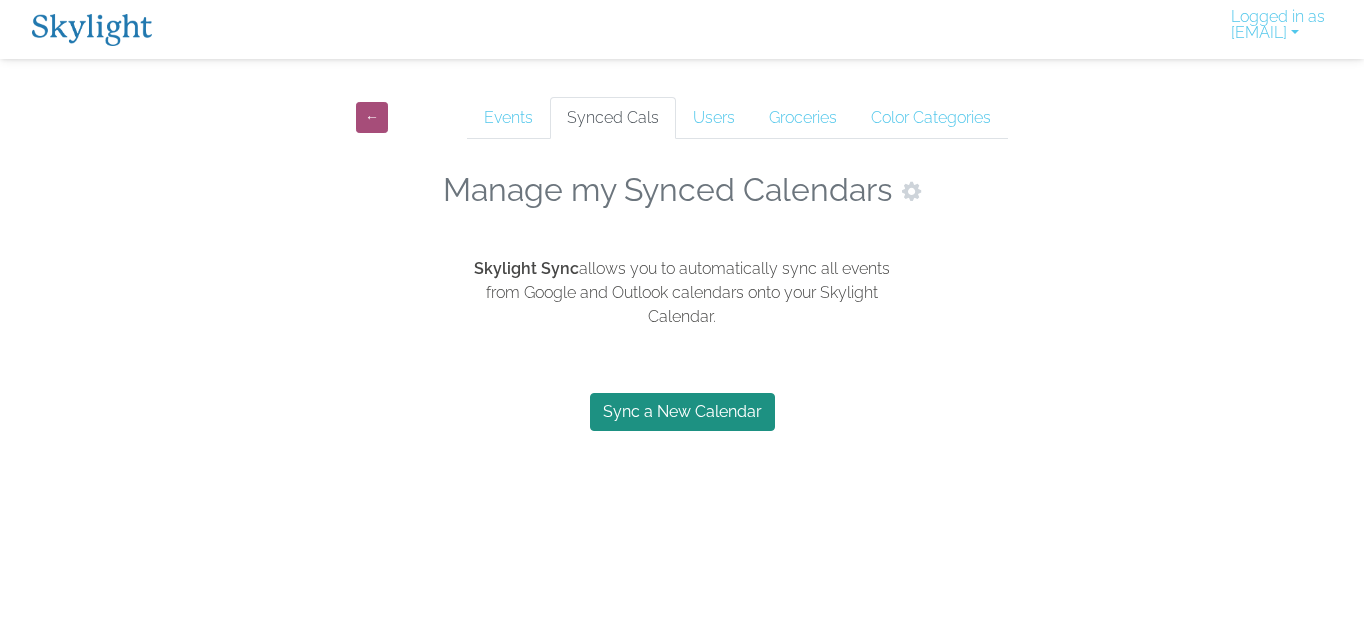 scroll, scrollTop: 0, scrollLeft: 0, axis: both 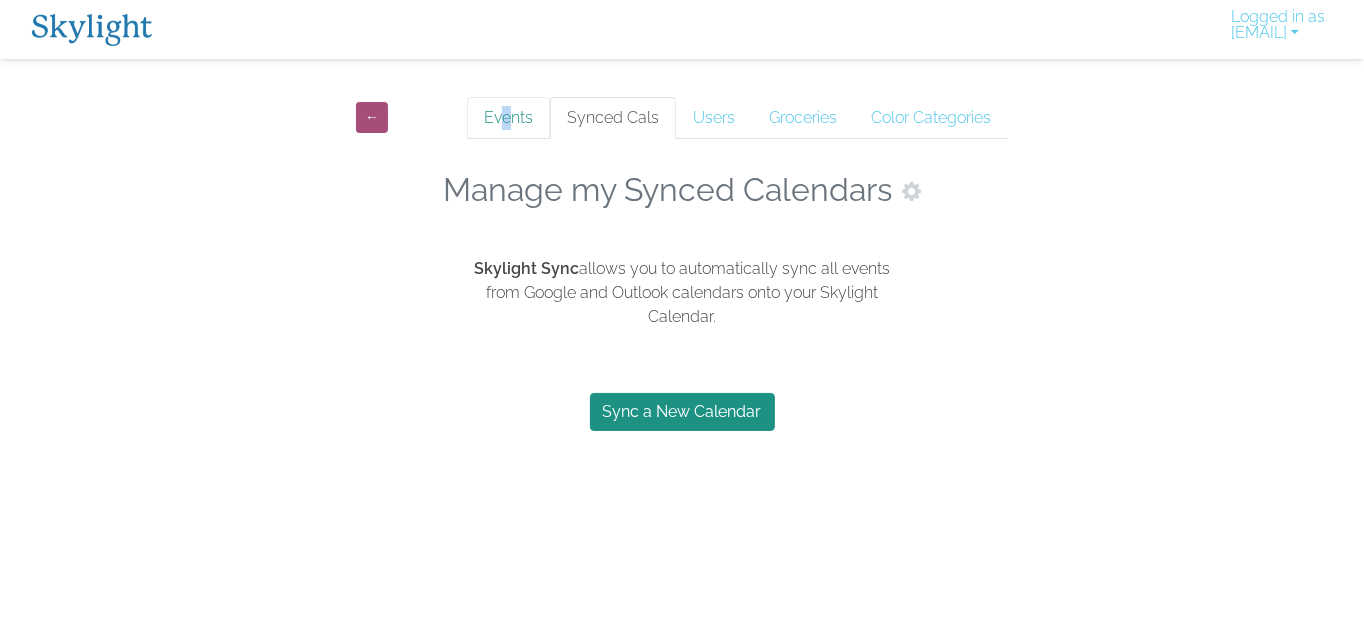 drag, startPoint x: 504, startPoint y: 139, endPoint x: 514, endPoint y: 124, distance: 18.027756 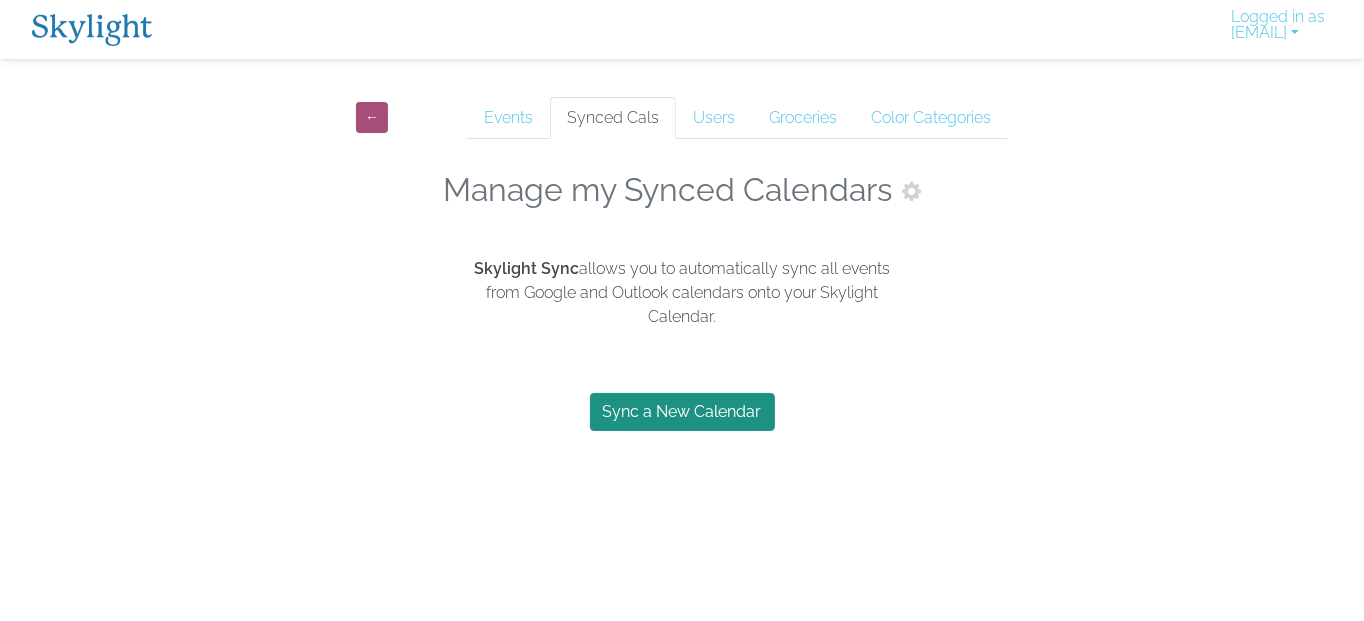 drag, startPoint x: 514, startPoint y: 124, endPoint x: 443, endPoint y: 204, distance: 106.96261 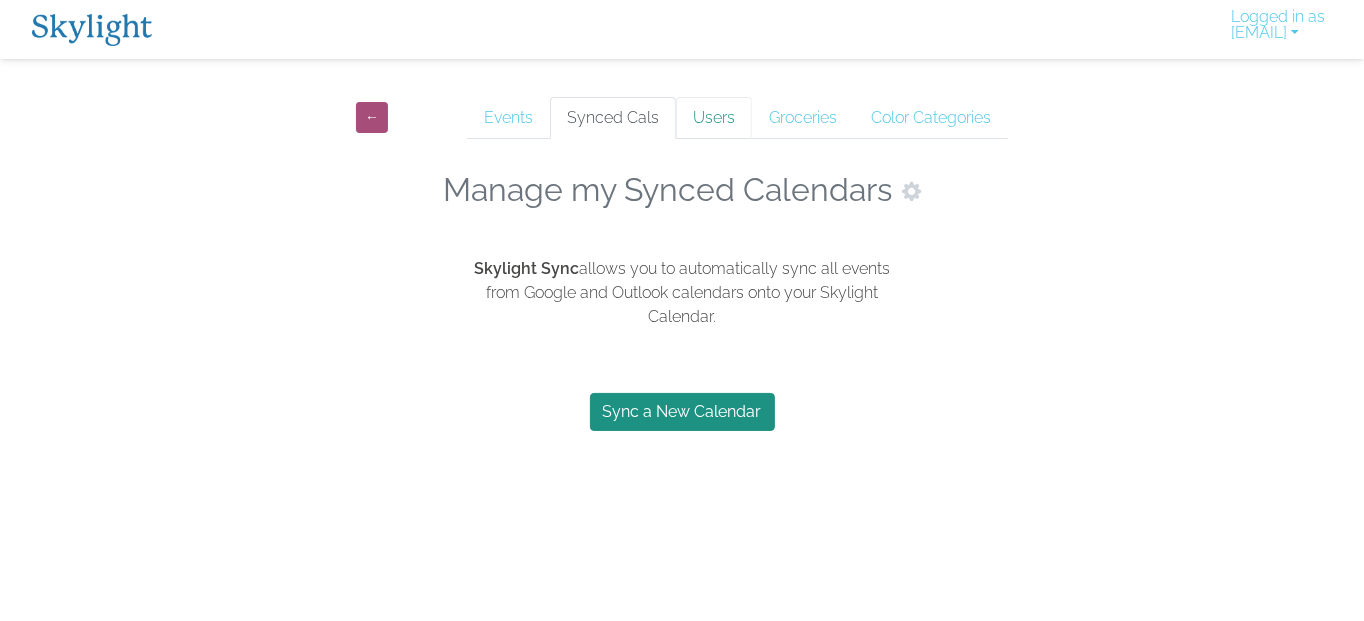 click on "Users" at bounding box center [714, 118] 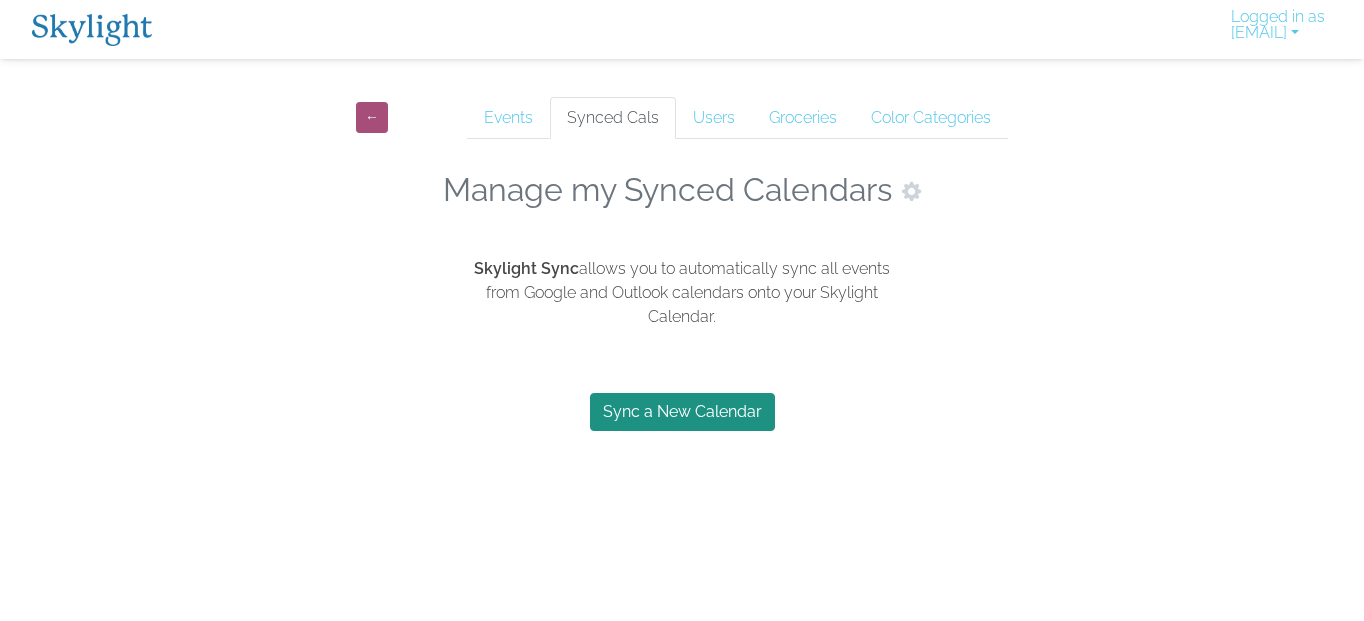 scroll, scrollTop: 0, scrollLeft: 0, axis: both 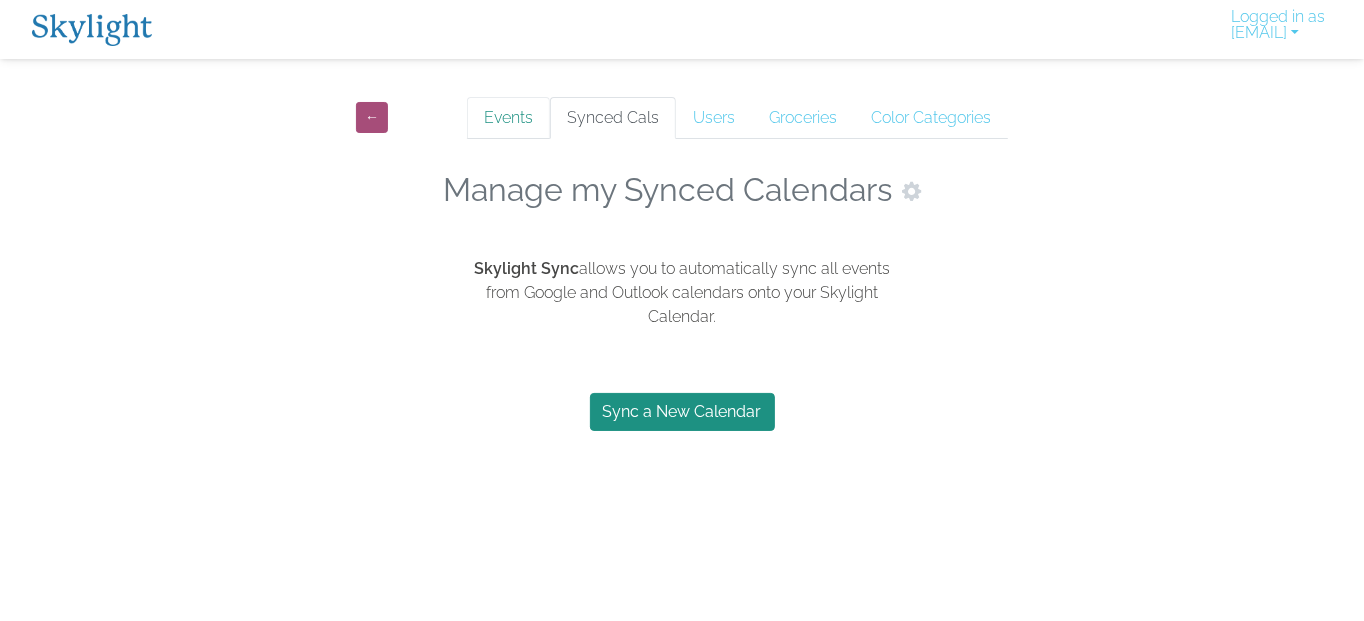 click on "Events" at bounding box center [508, 118] 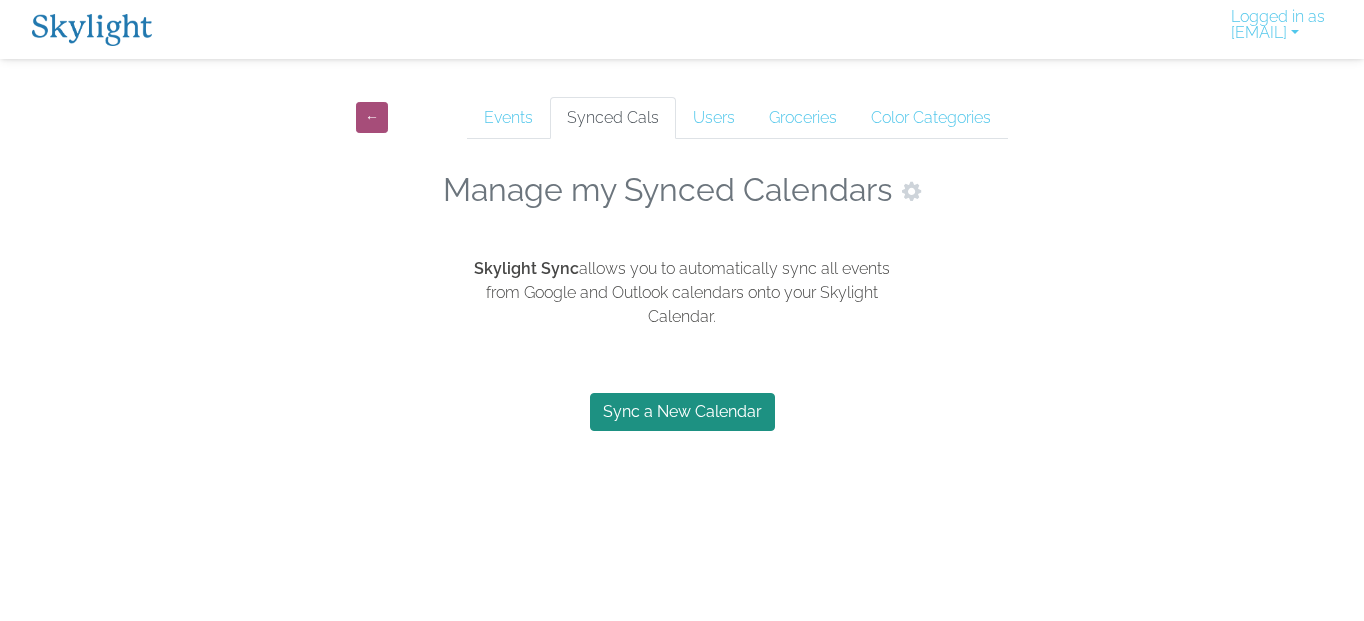 scroll, scrollTop: 0, scrollLeft: 0, axis: both 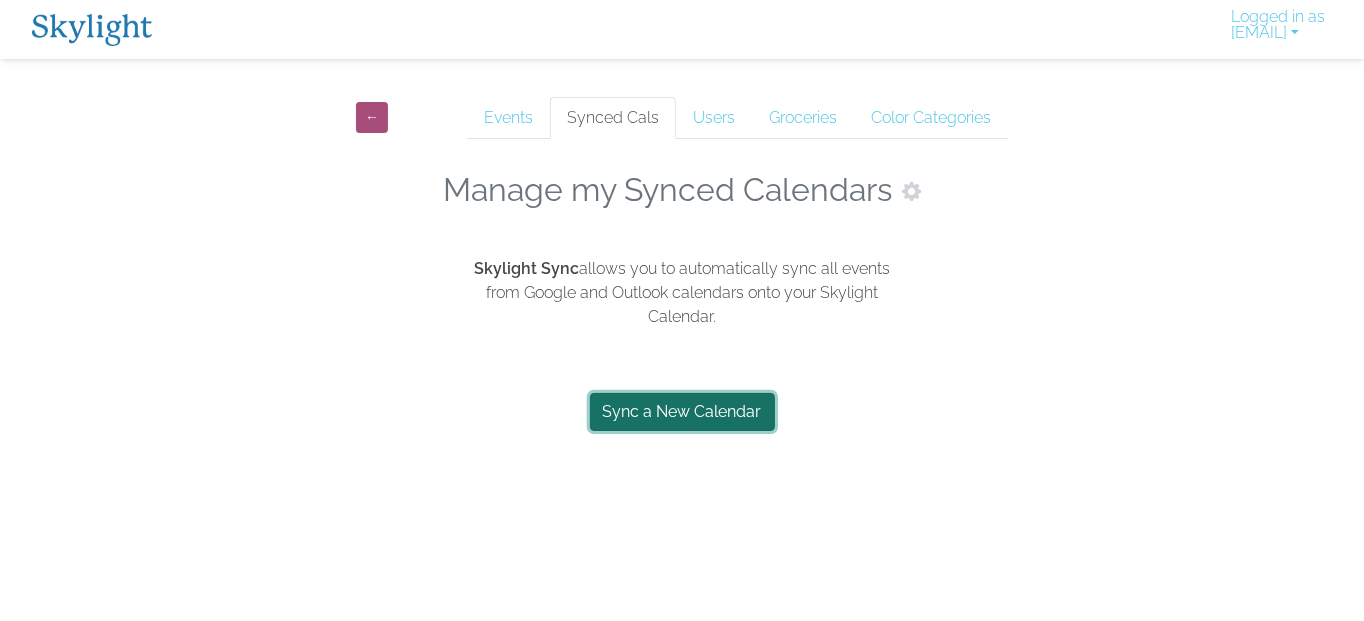 click on "Sync a New Calendar" at bounding box center [682, 412] 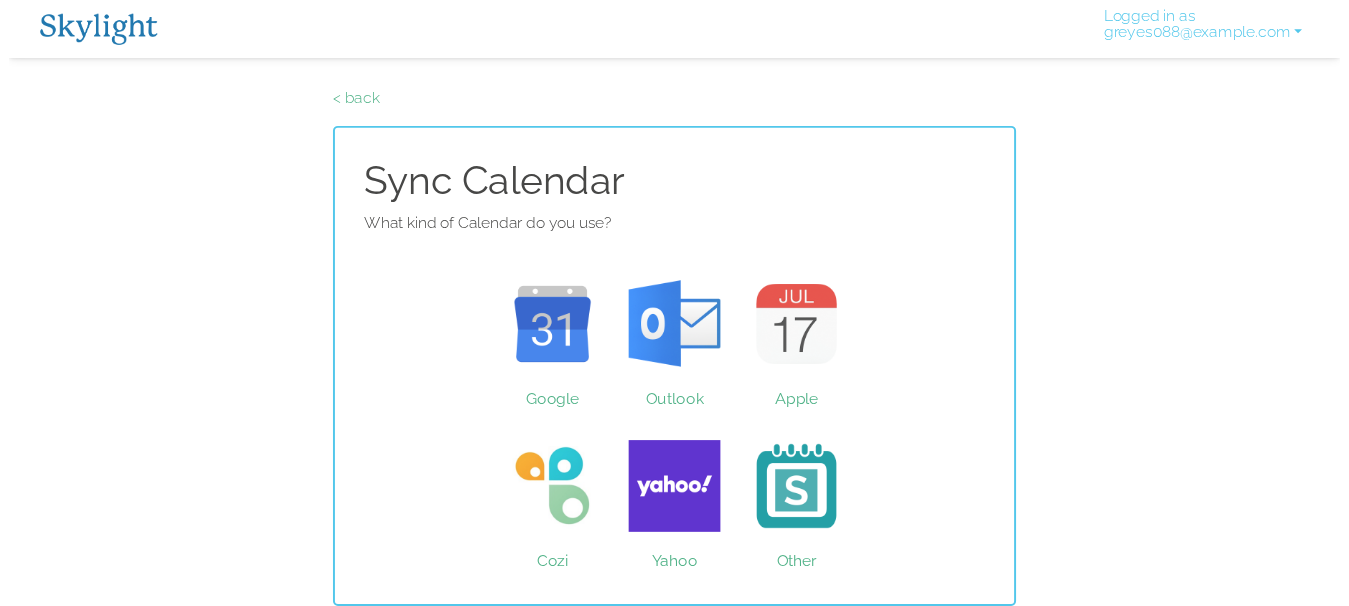 scroll, scrollTop: 0, scrollLeft: 0, axis: both 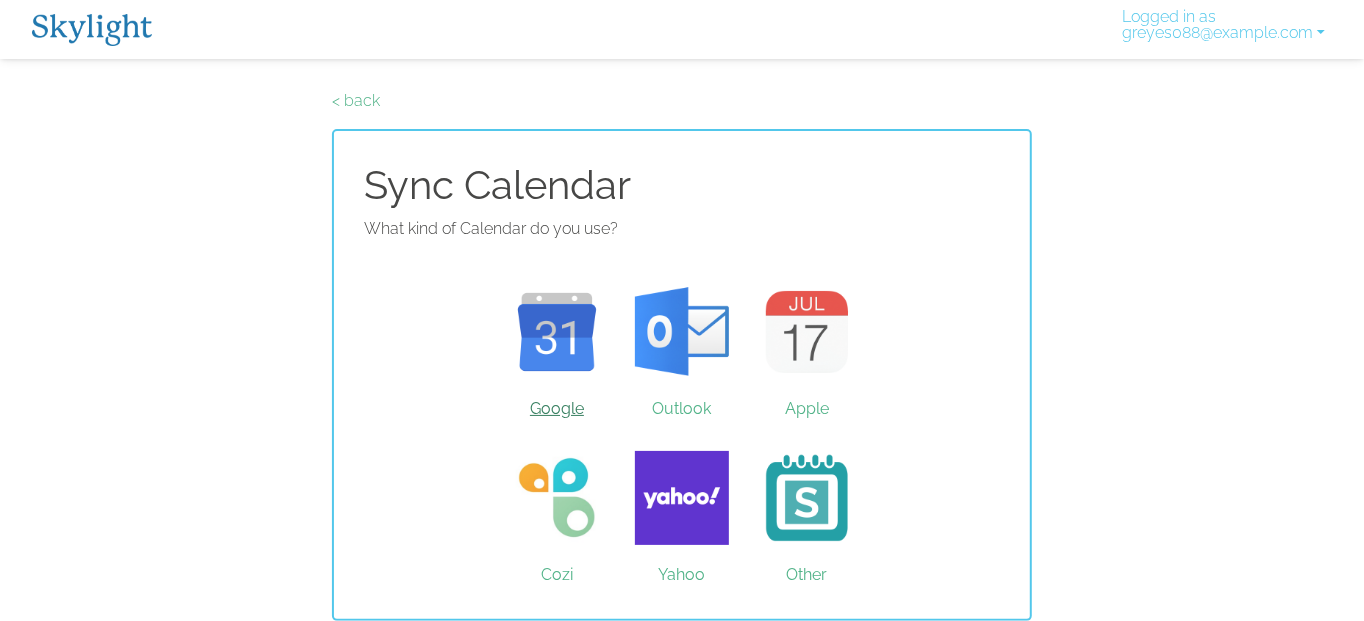click on "Google" at bounding box center [557, 332] 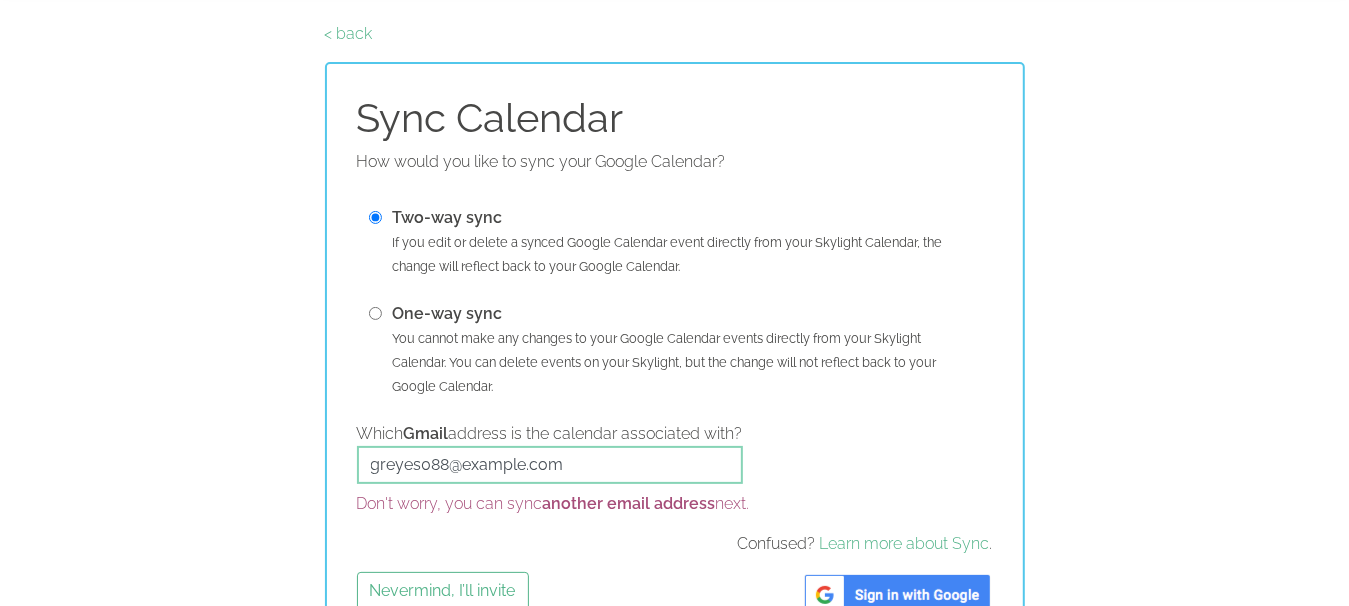 scroll, scrollTop: 124, scrollLeft: 0, axis: vertical 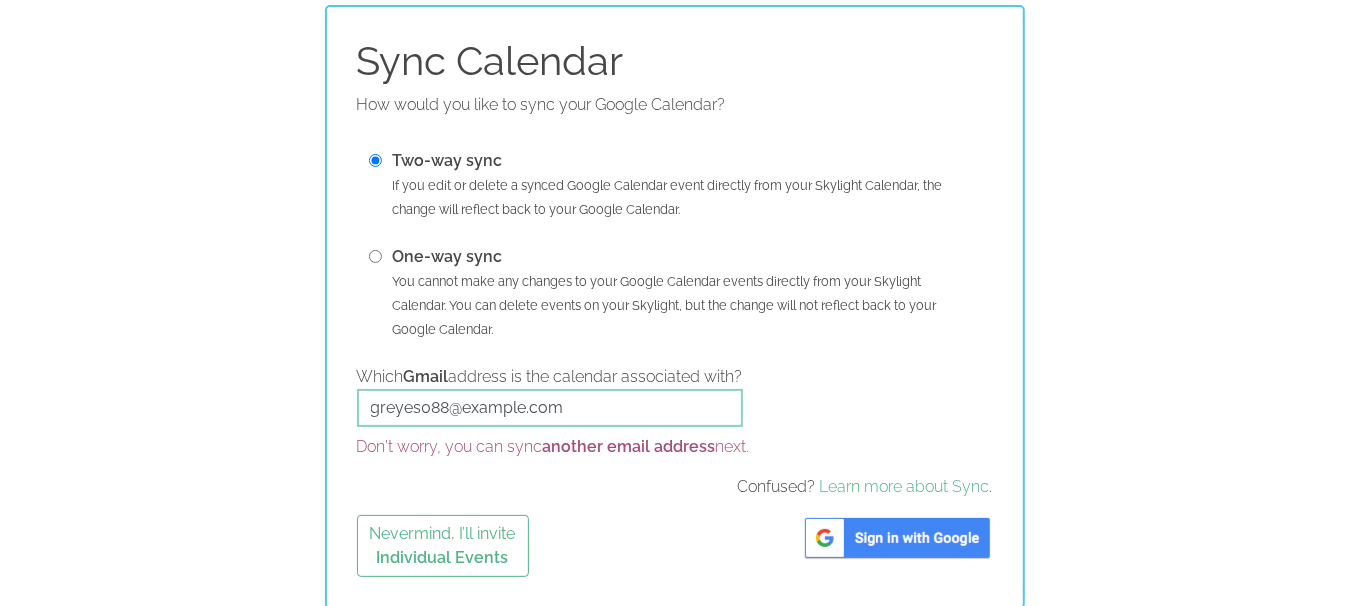click at bounding box center [375, 256] 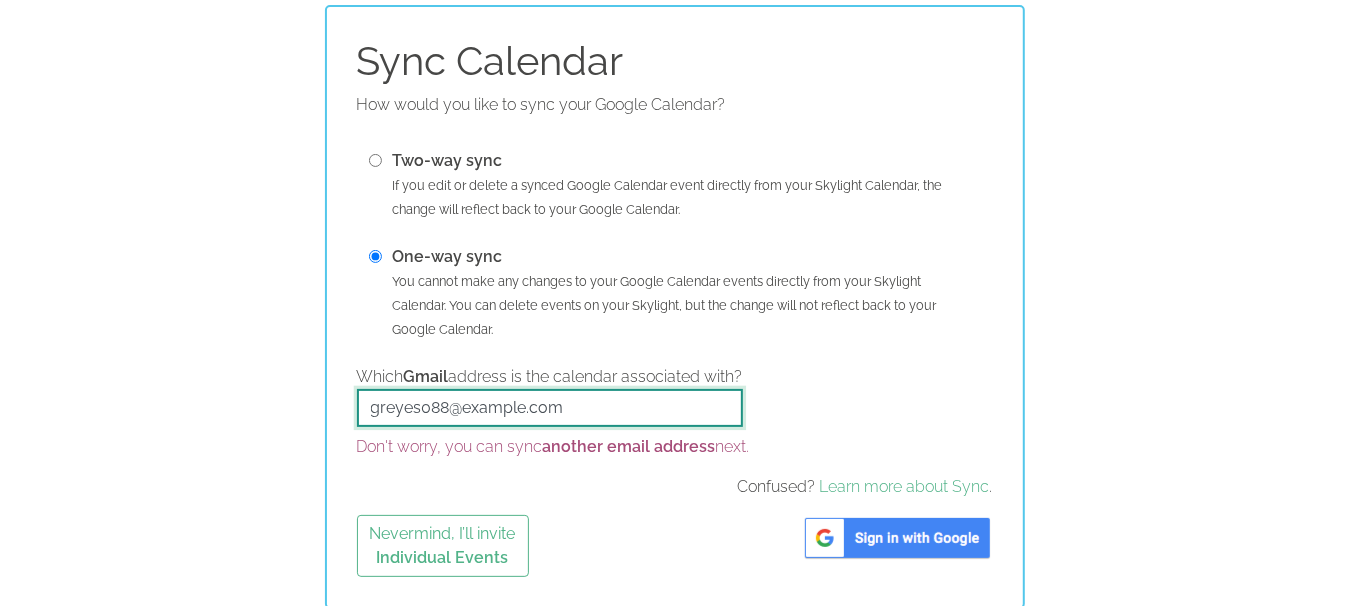 click on "[EMAIL]" at bounding box center (550, 408) 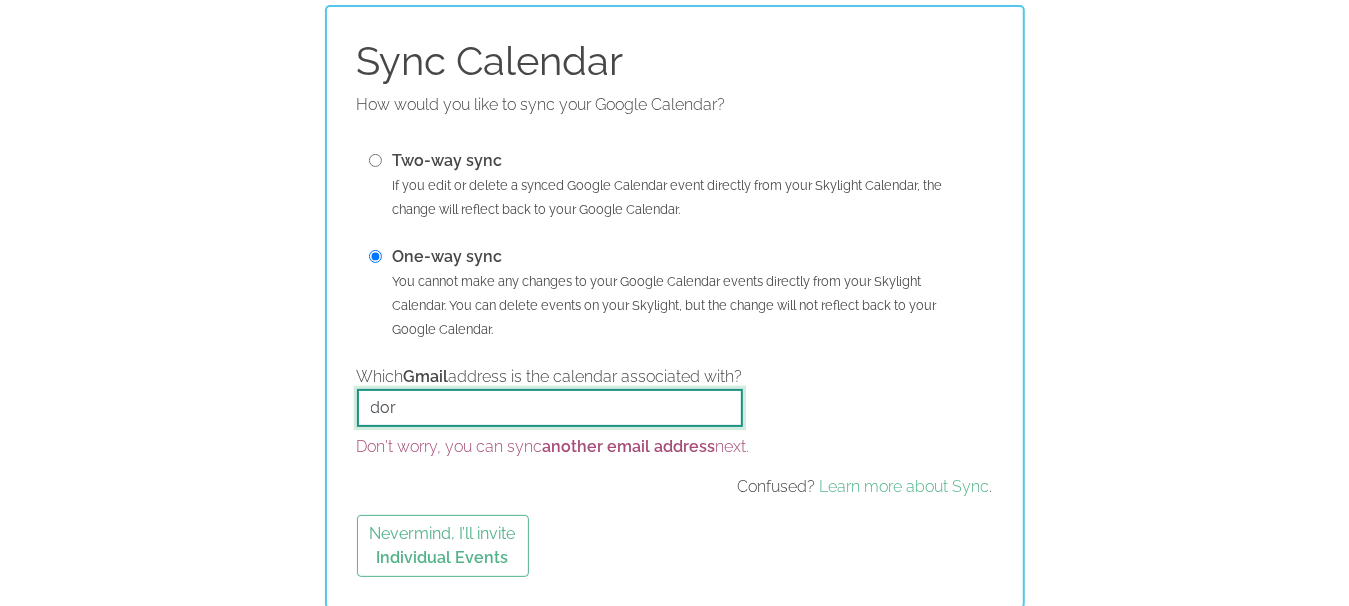 type on "doria18@gmail.com" 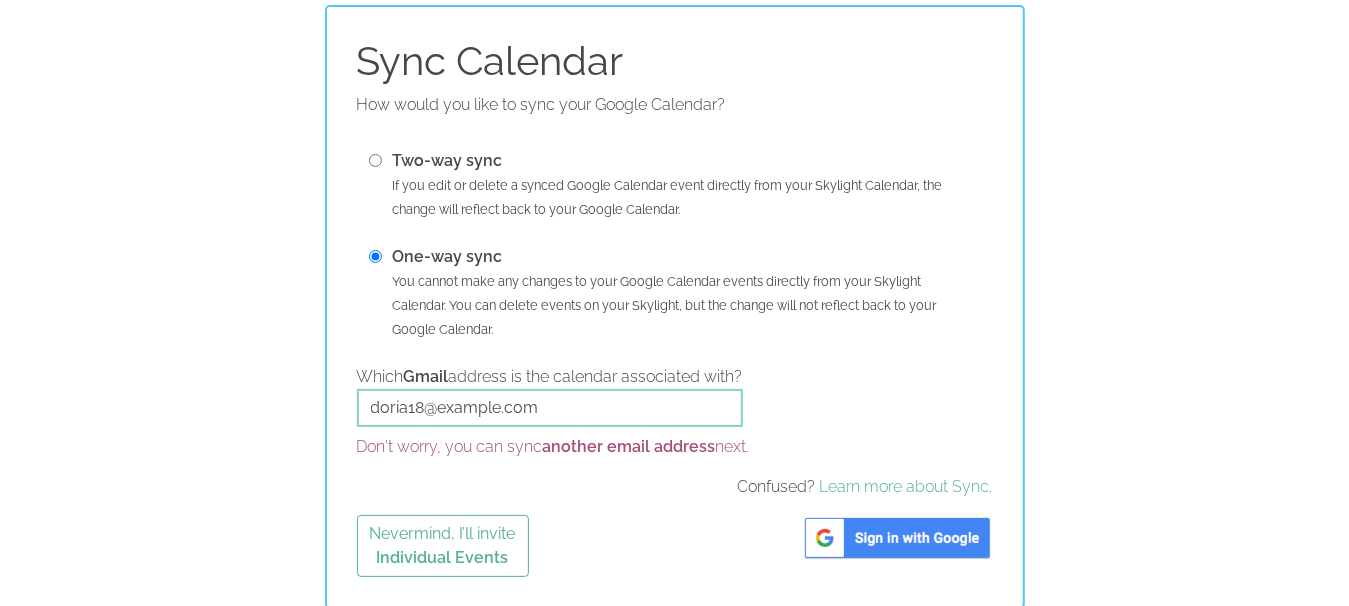 click on "Nevermind, I’ll invite  Individual Events" at bounding box center [675, 546] 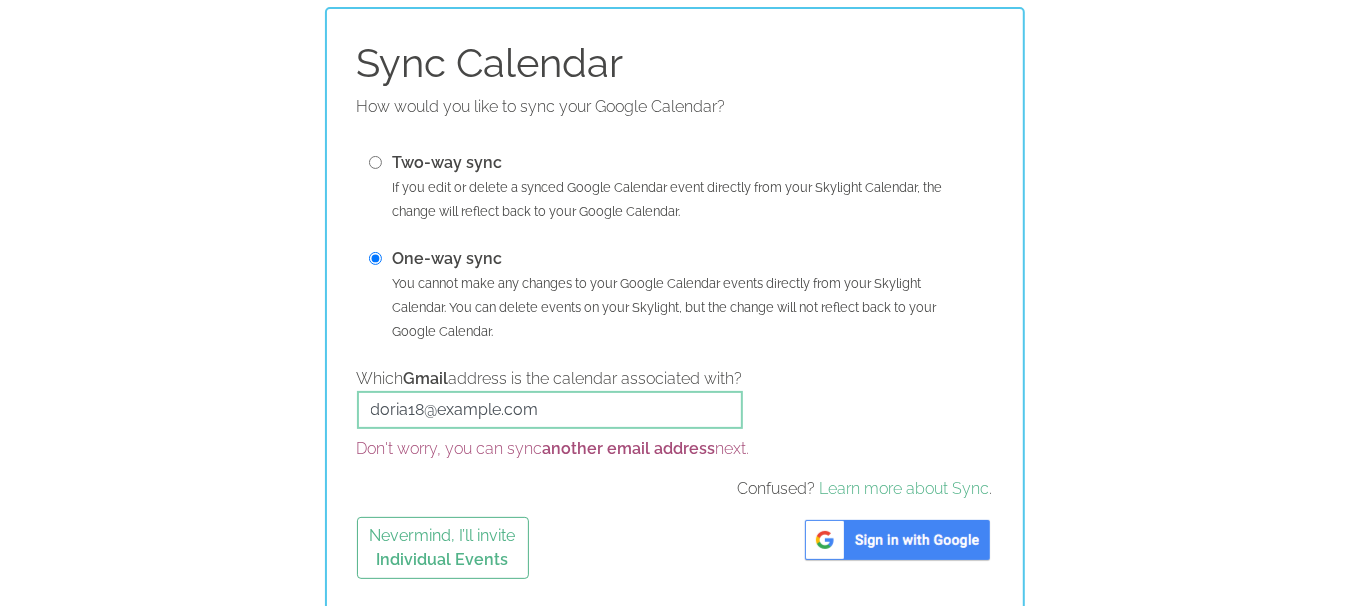scroll, scrollTop: 124, scrollLeft: 0, axis: vertical 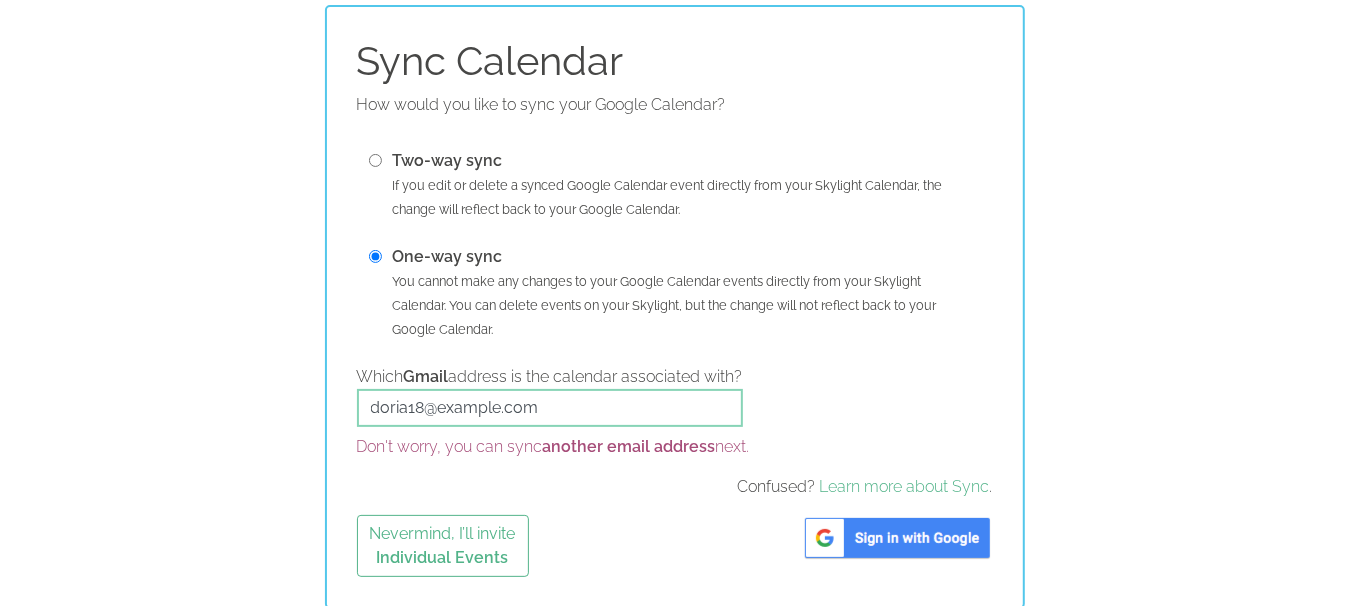 click on "another email address" at bounding box center (629, 446) 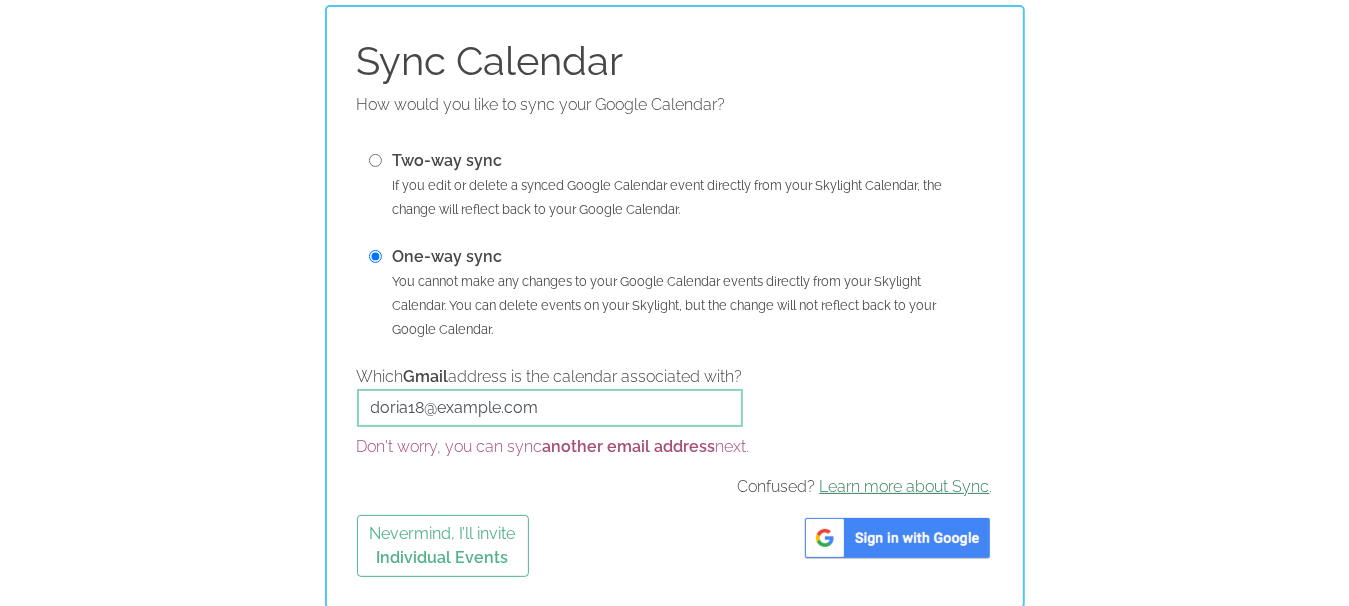 click on "Learn more about Sync" at bounding box center (905, 486) 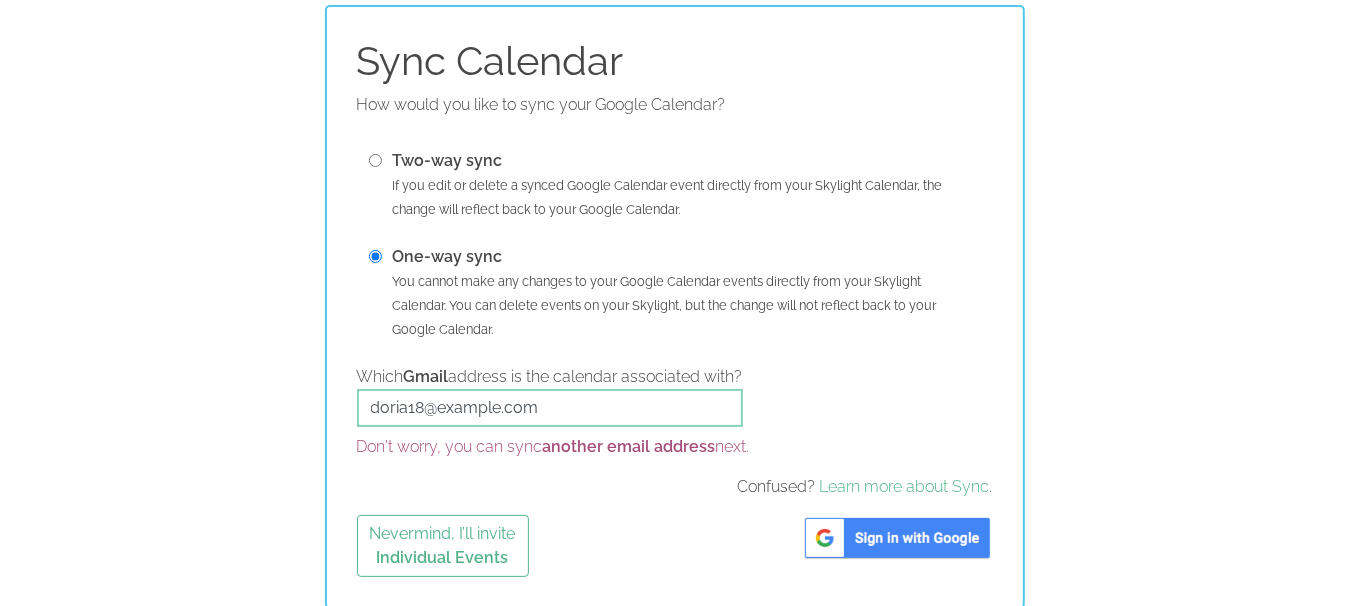 click on "another email address" at bounding box center [629, 446] 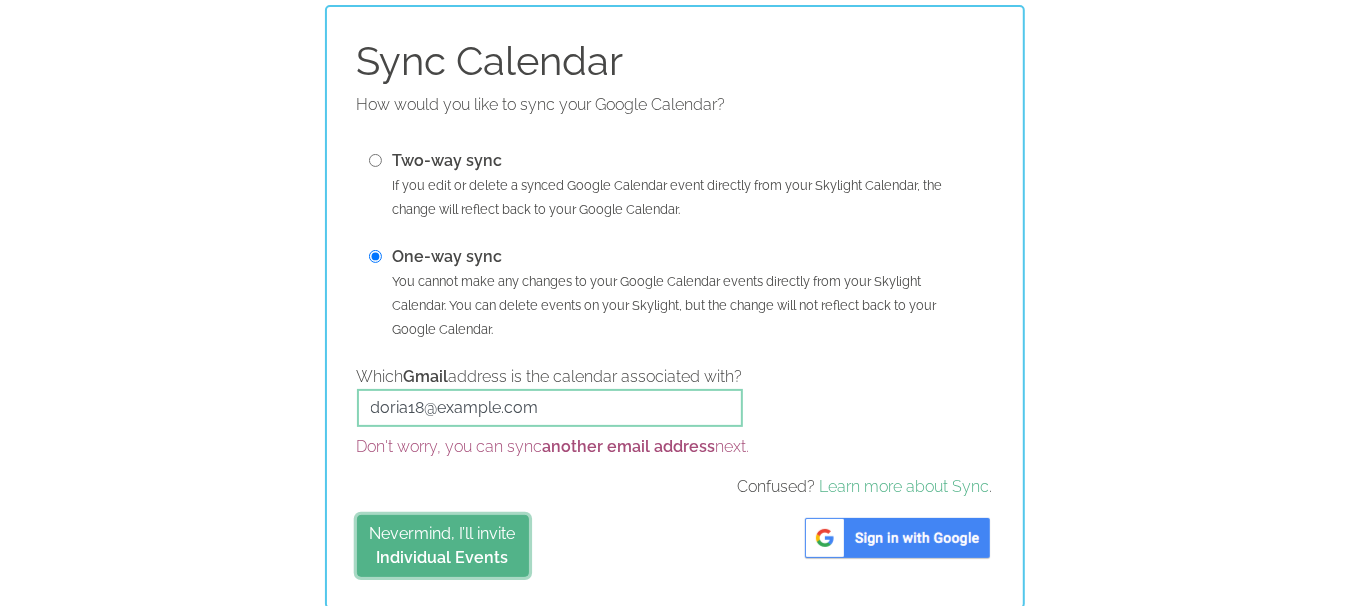click on "Nevermind, I’ll invite  Individual Events" at bounding box center (443, 546) 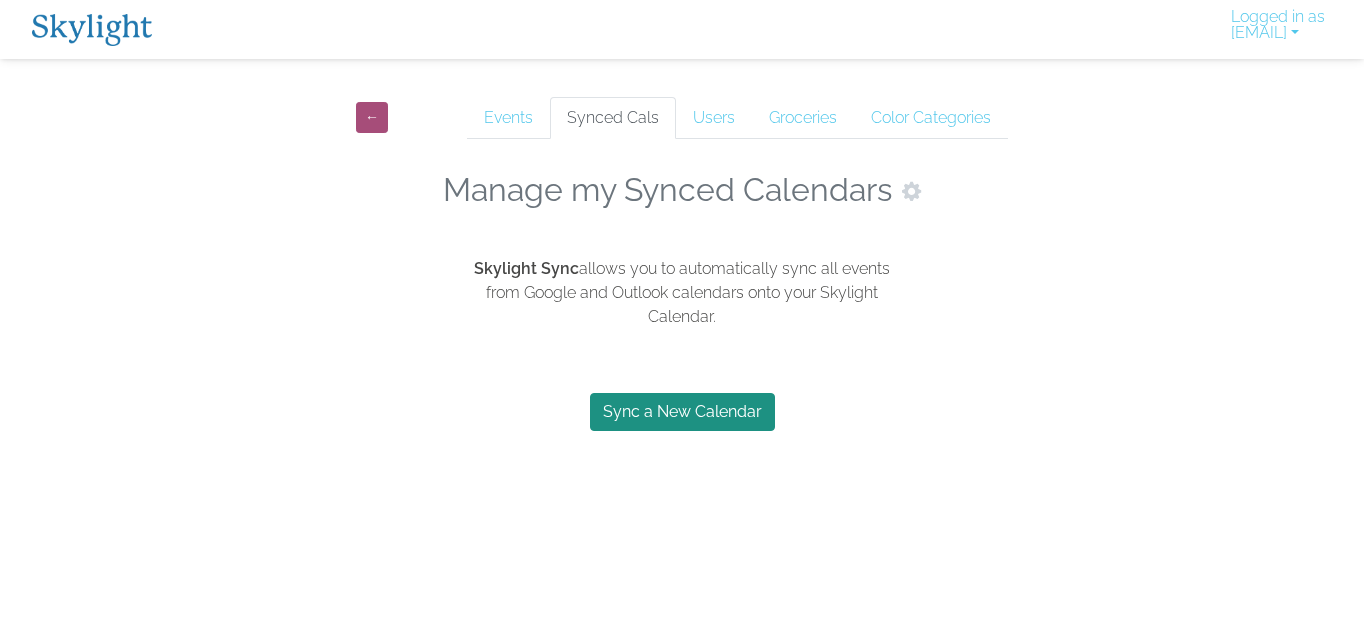 scroll, scrollTop: 0, scrollLeft: 0, axis: both 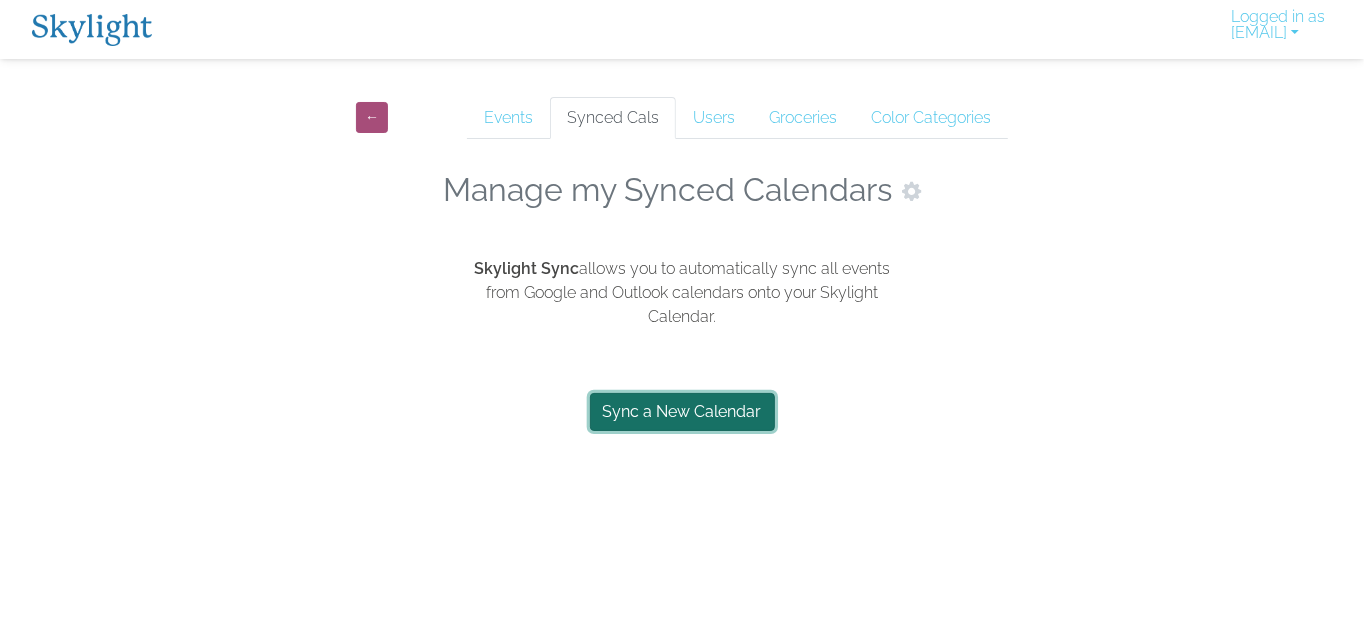 click on "Sync a New Calendar" at bounding box center [682, 412] 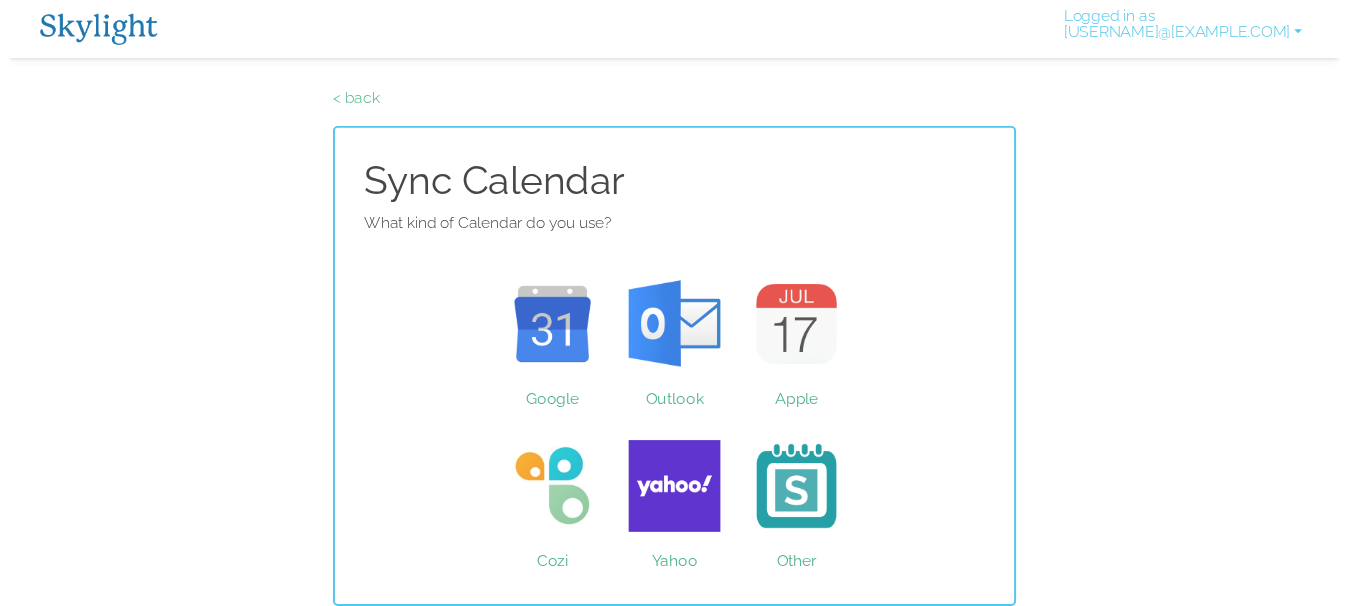 scroll, scrollTop: 0, scrollLeft: 0, axis: both 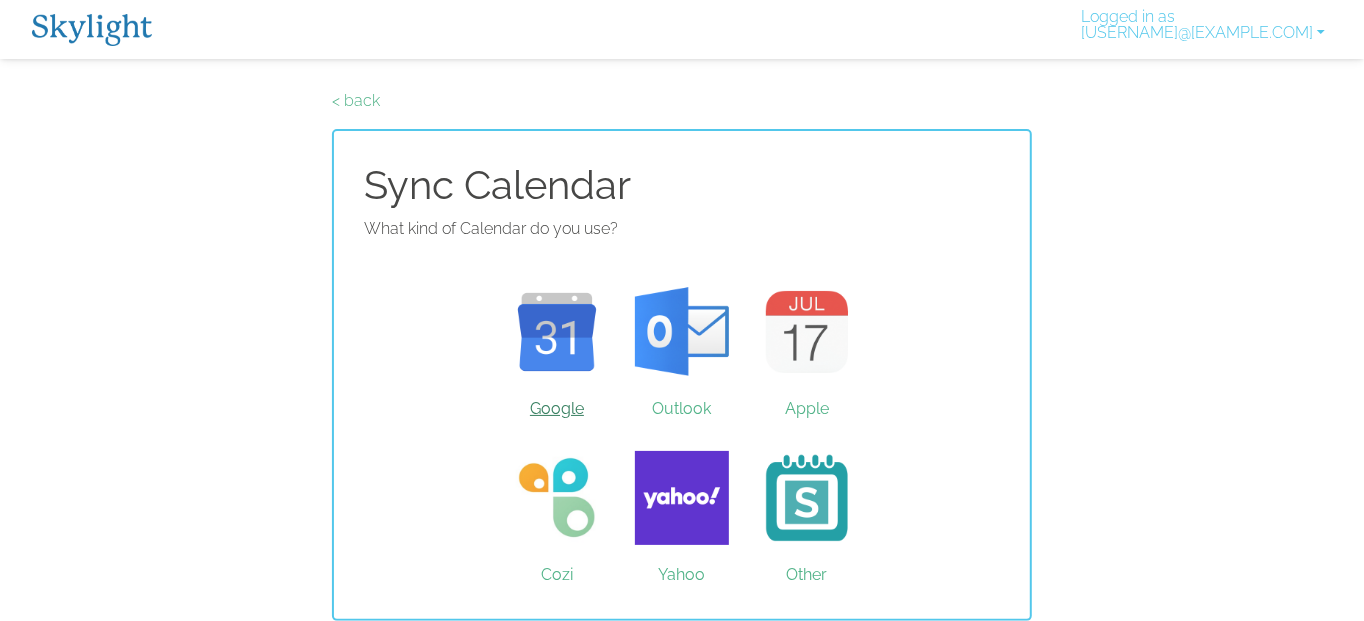 click on "Google" at bounding box center [557, 332] 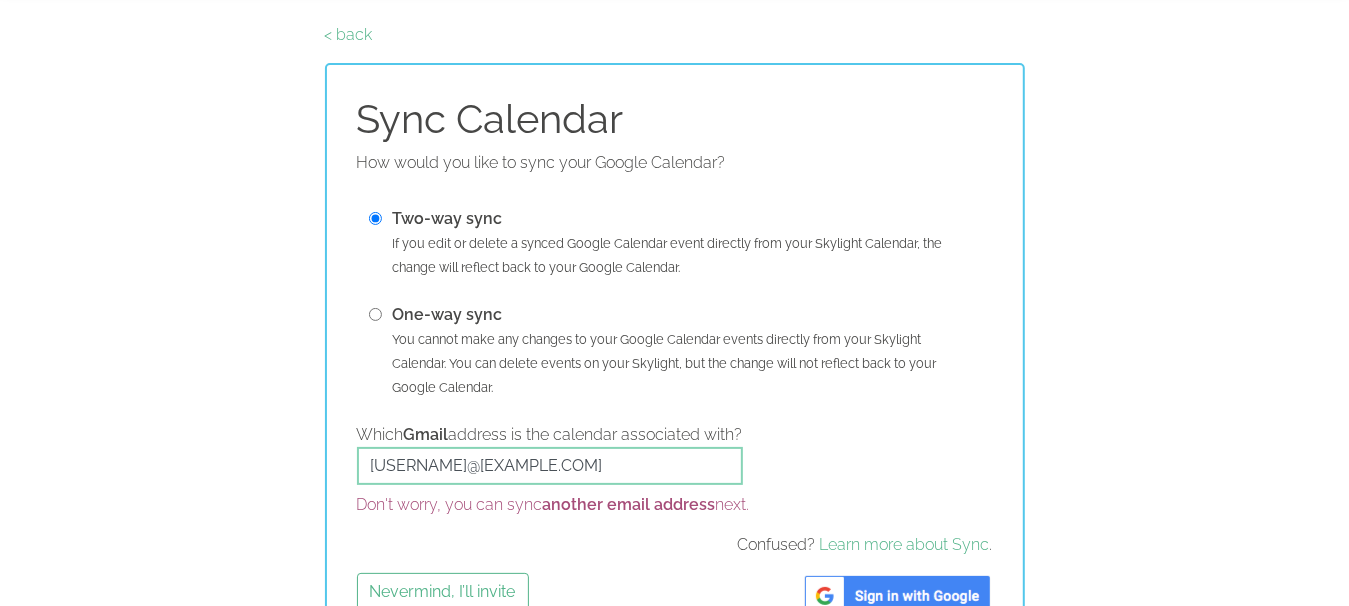 scroll, scrollTop: 124, scrollLeft: 0, axis: vertical 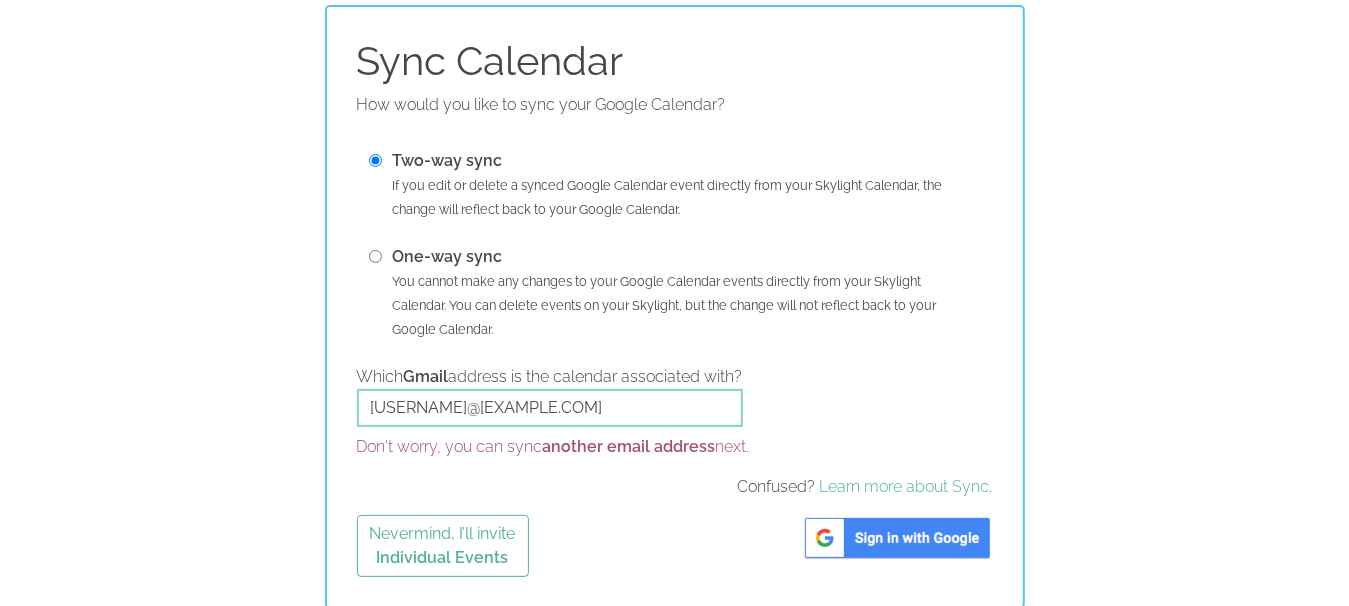 click on "One-way sync You cannot make any changes to your Google Calendar events directly from your Skylight Calendar. You can delete events on your Skylight, but the change will not reflect back to your Google Calendar." at bounding box center [675, 293] 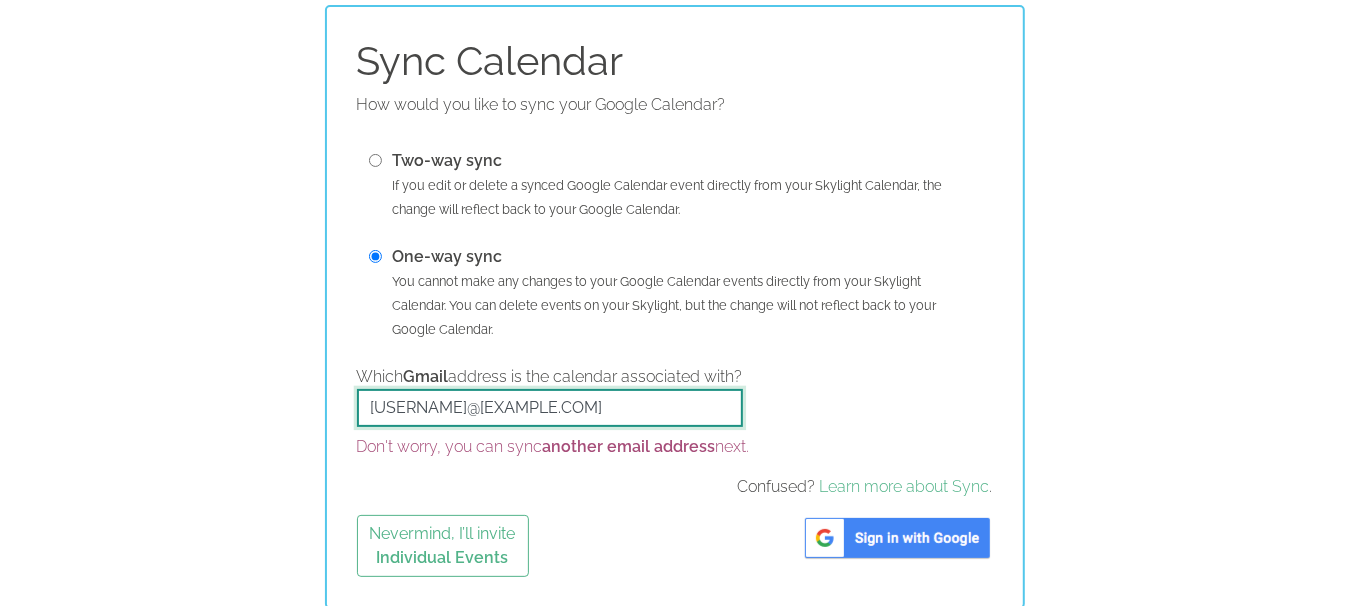 click on "[EMAIL]" at bounding box center [550, 408] 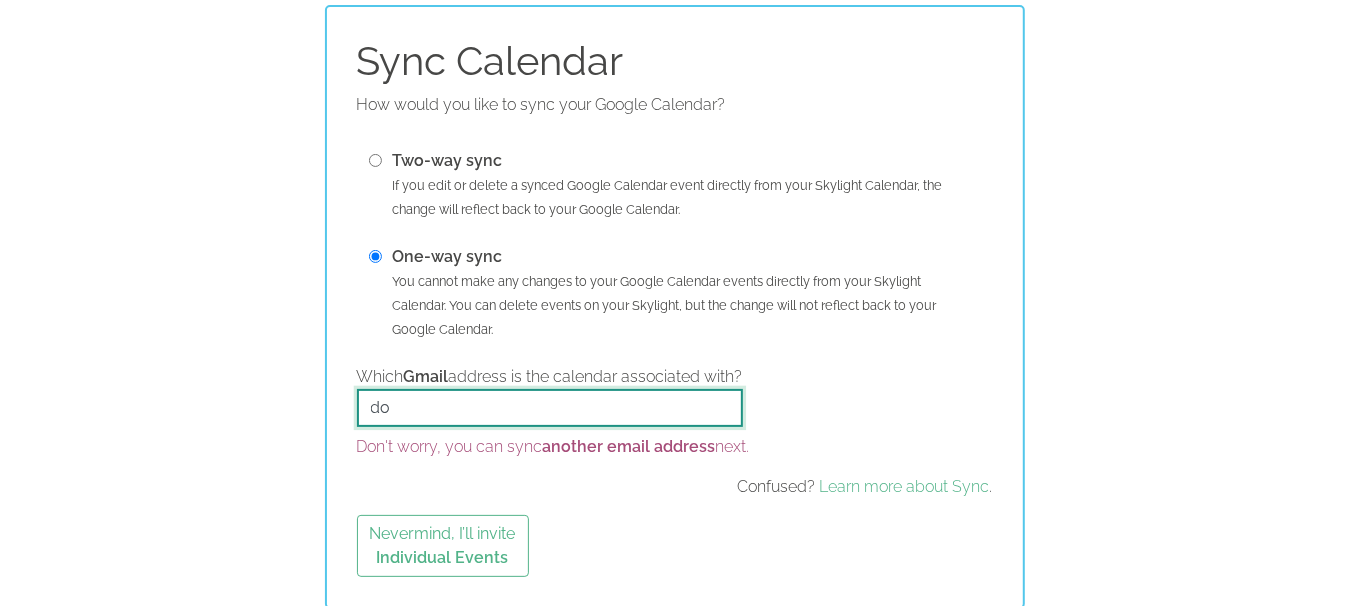 type on "[EMAIL]" 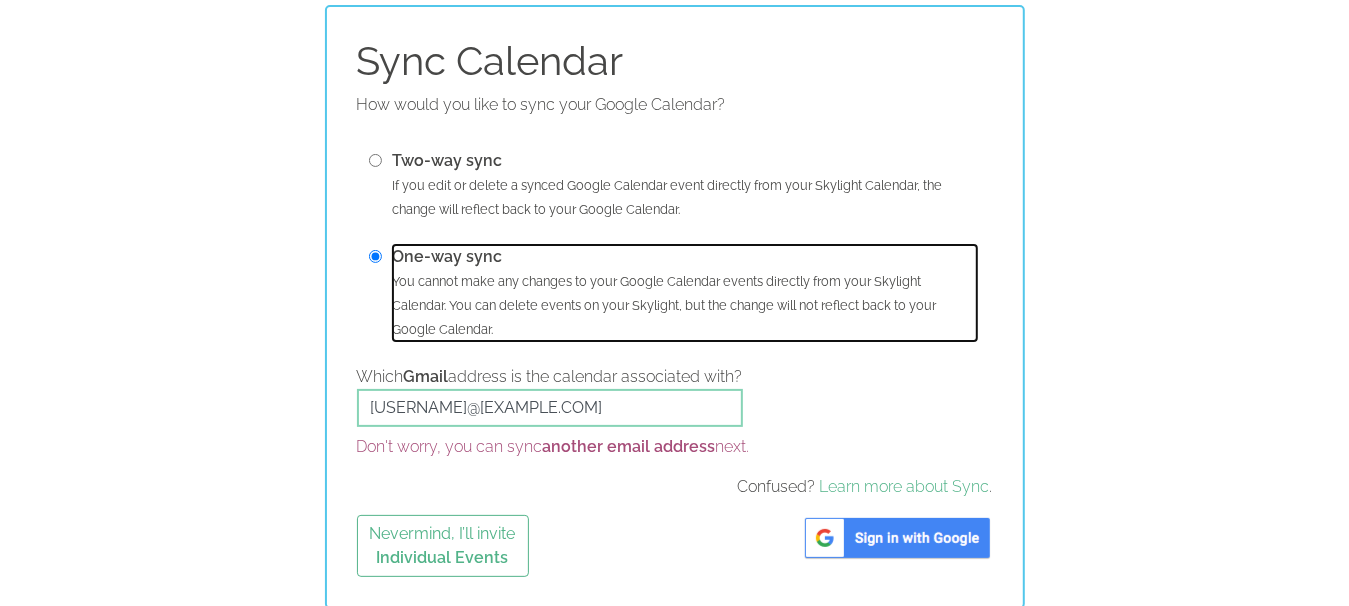 click on "One-way sync You cannot make any changes to your Google Calendar events directly from your Skylight Calendar. You can delete events on your Skylight, but the change will not reflect back to your Google Calendar." at bounding box center [685, 293] 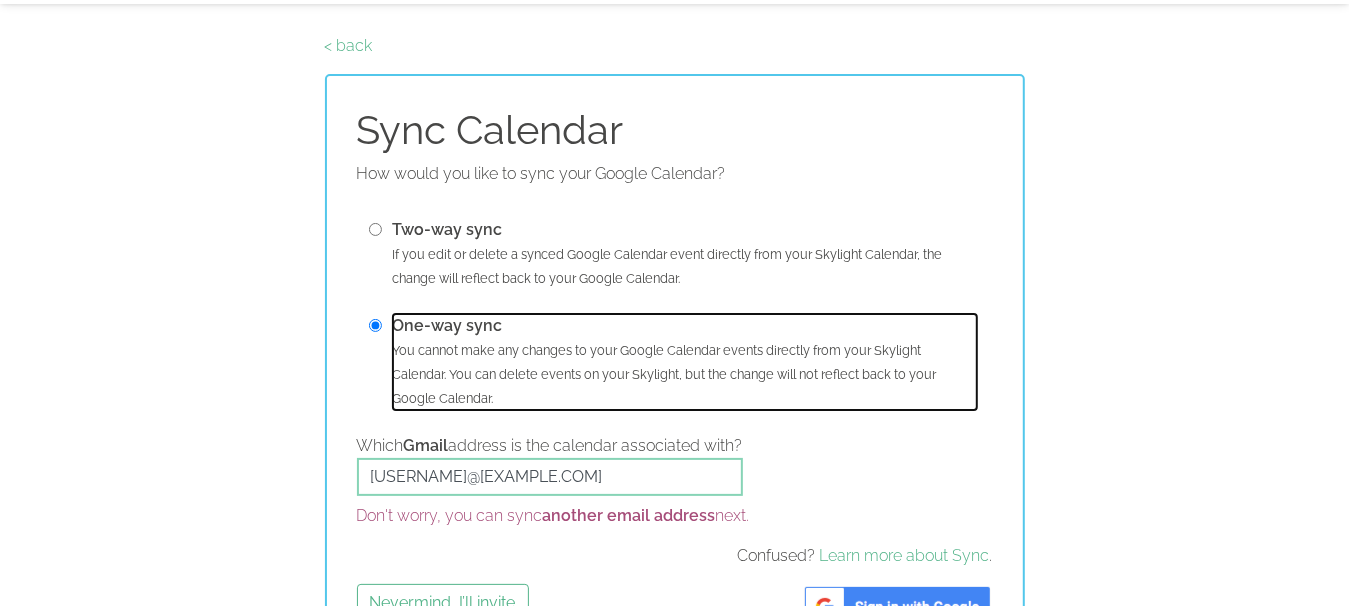 scroll, scrollTop: 0, scrollLeft: 0, axis: both 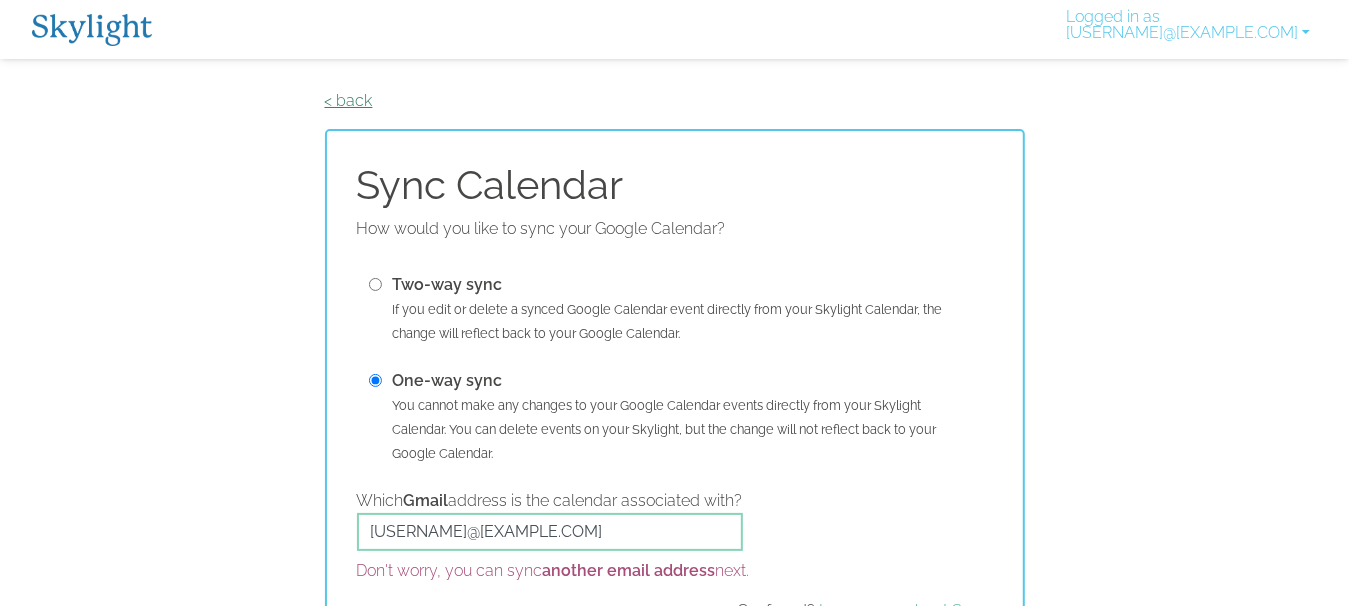 click on "< back" at bounding box center [349, 100] 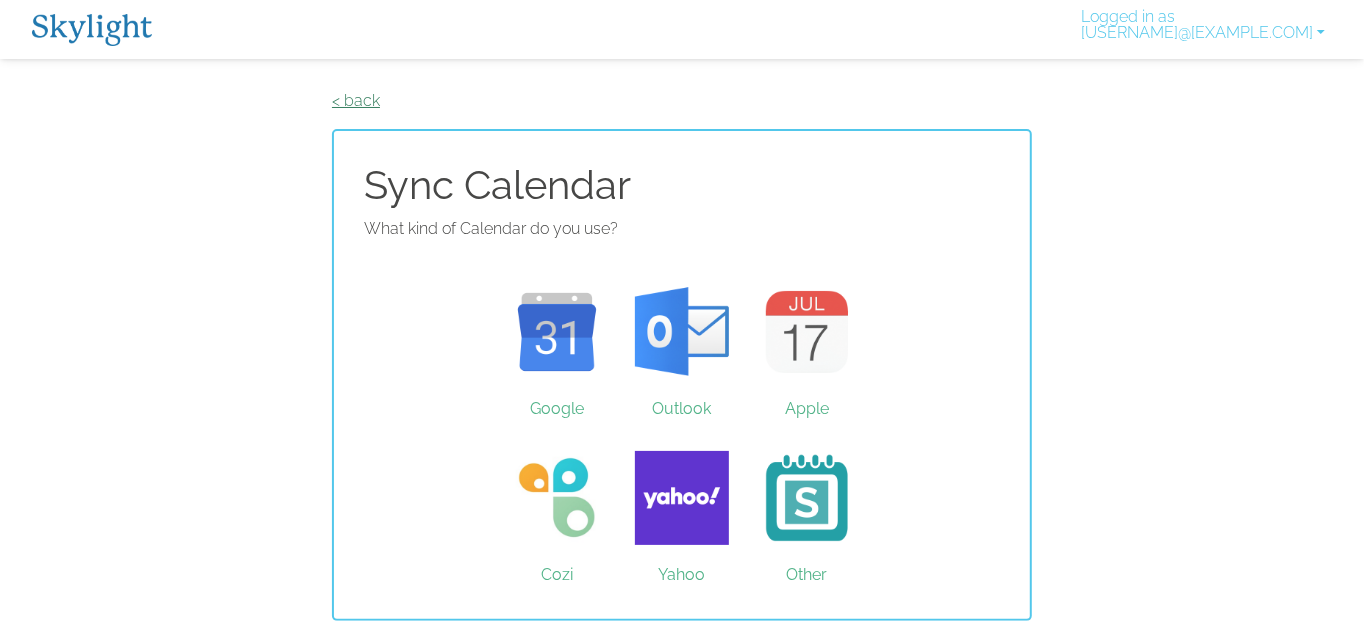 click on "< back" at bounding box center [356, 100] 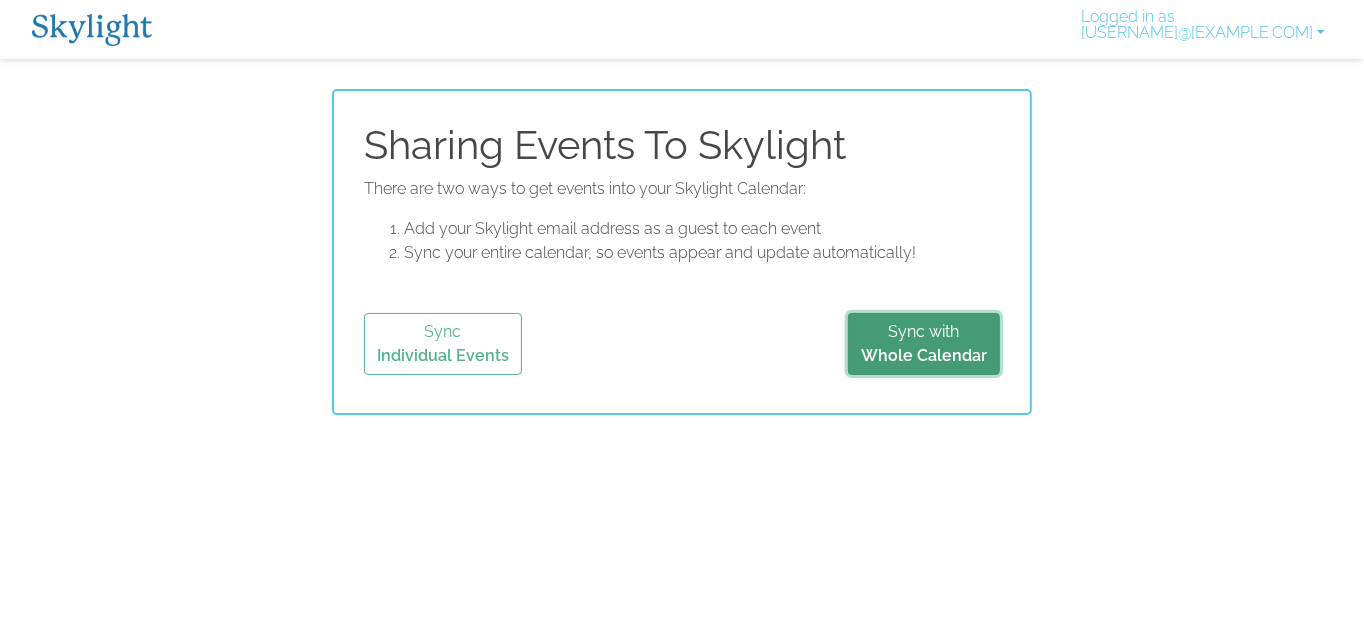 click on "Sync with  Whole Calendar" at bounding box center (924, 344) 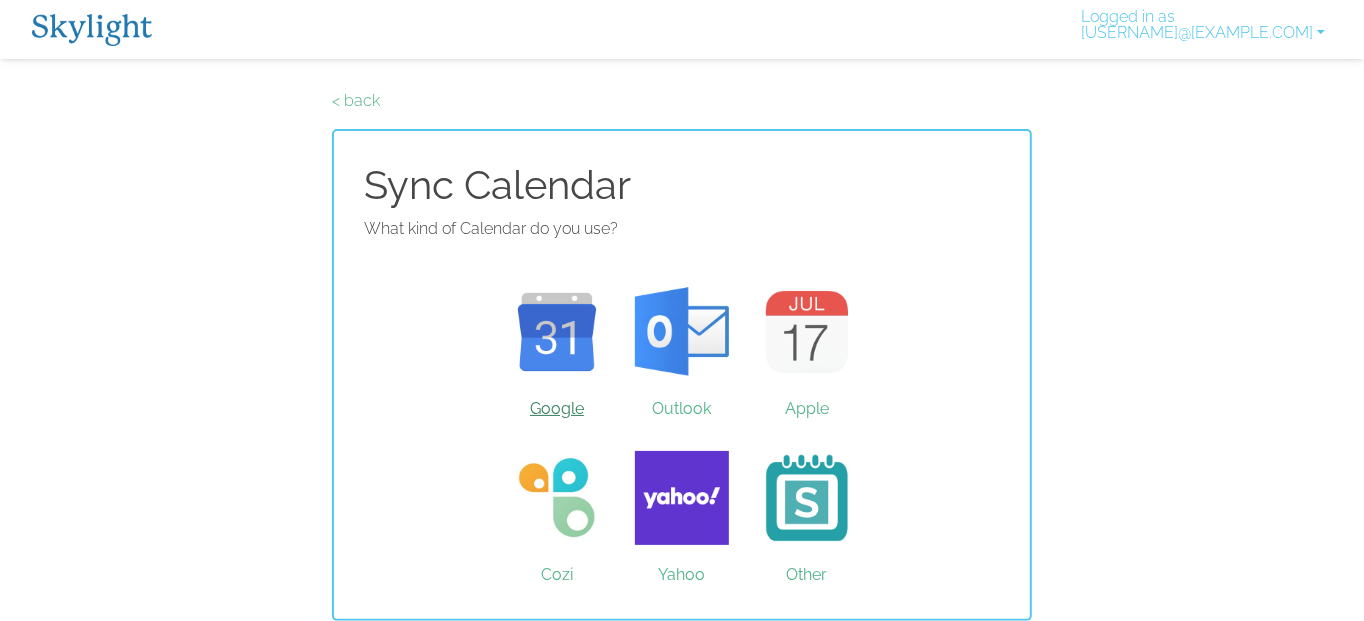 click on "Google" at bounding box center (557, 332) 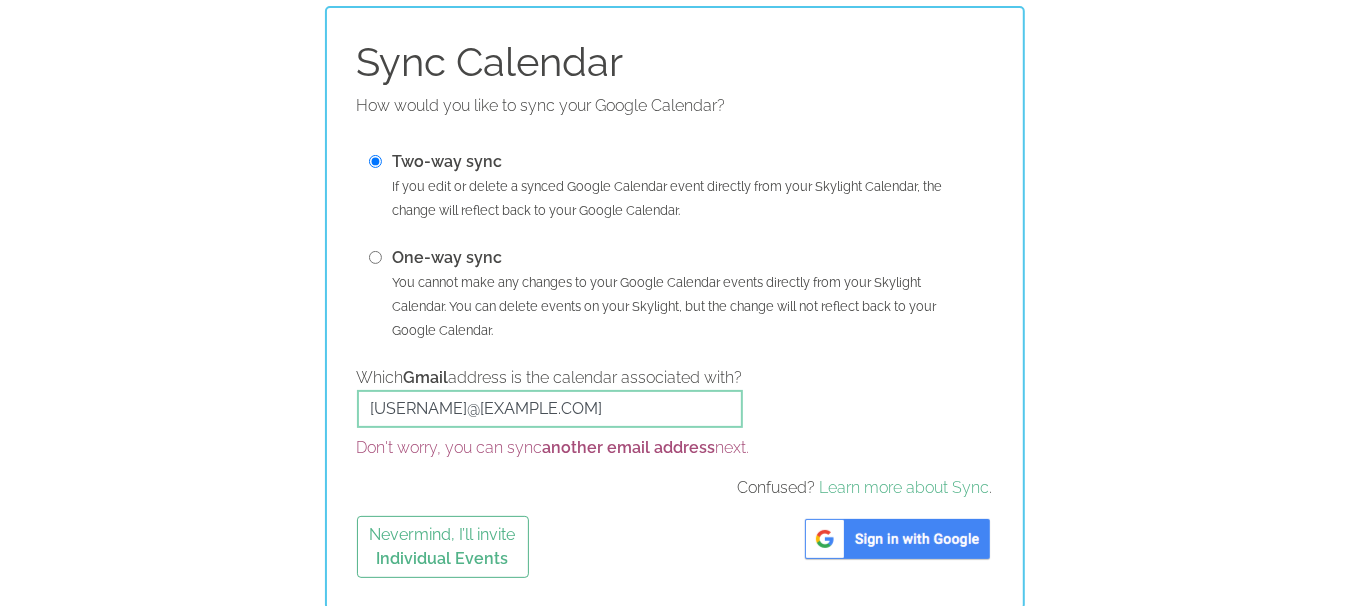 scroll, scrollTop: 124, scrollLeft: 0, axis: vertical 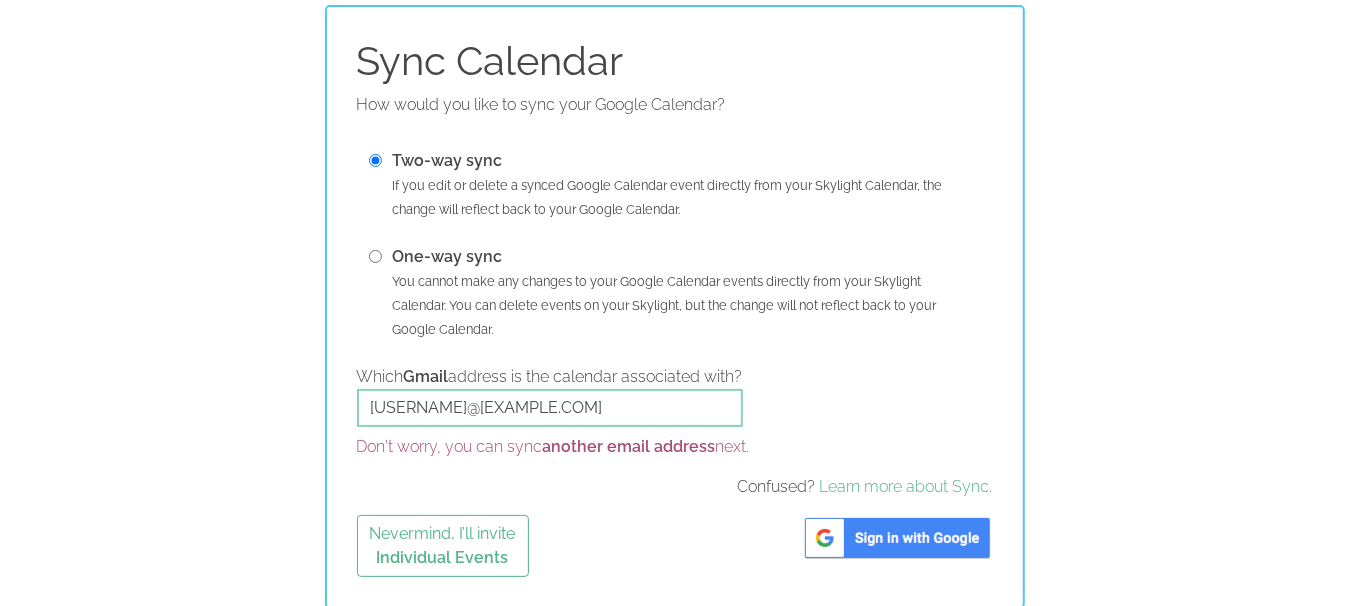 click at bounding box center [375, 256] 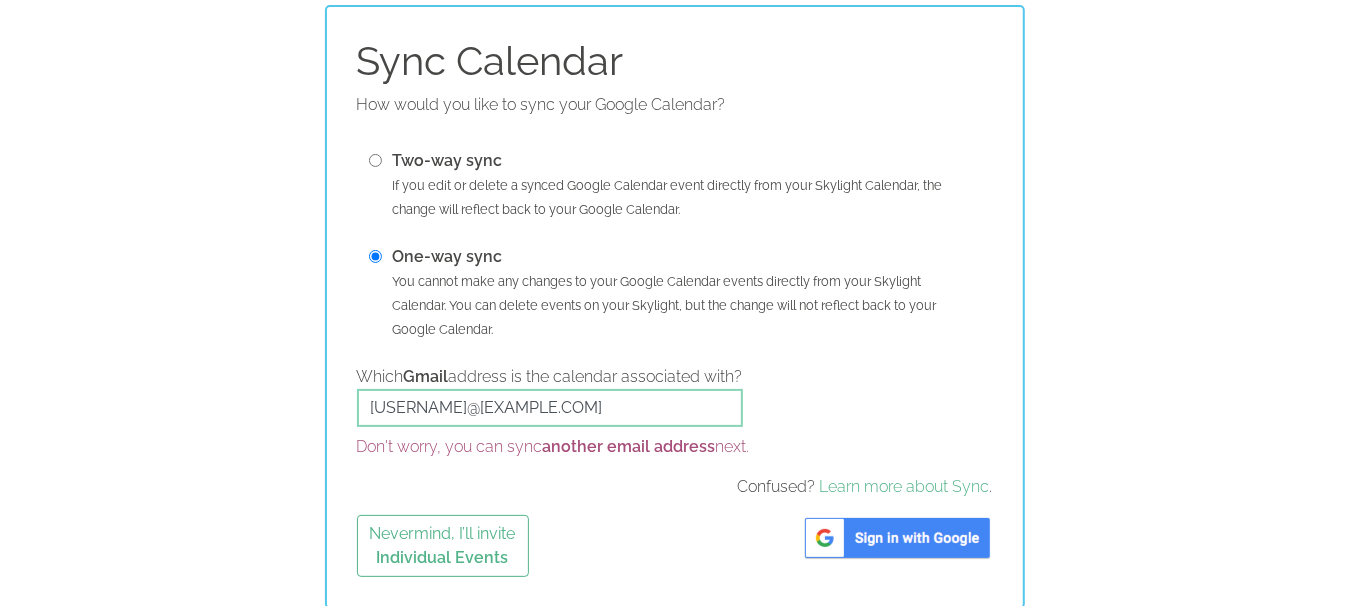 click on "Which  Gmail  address is the calendar associated with? doria18@gmail.com" at bounding box center [550, 396] 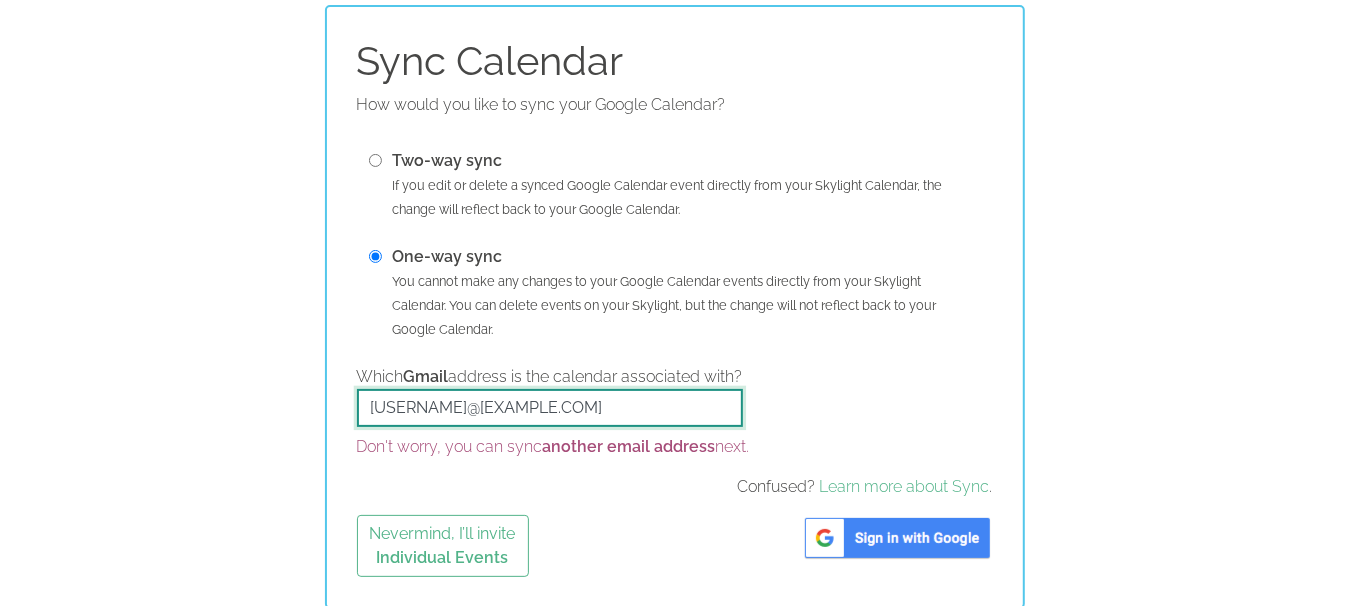 click on "[EMAIL]" at bounding box center [550, 408] 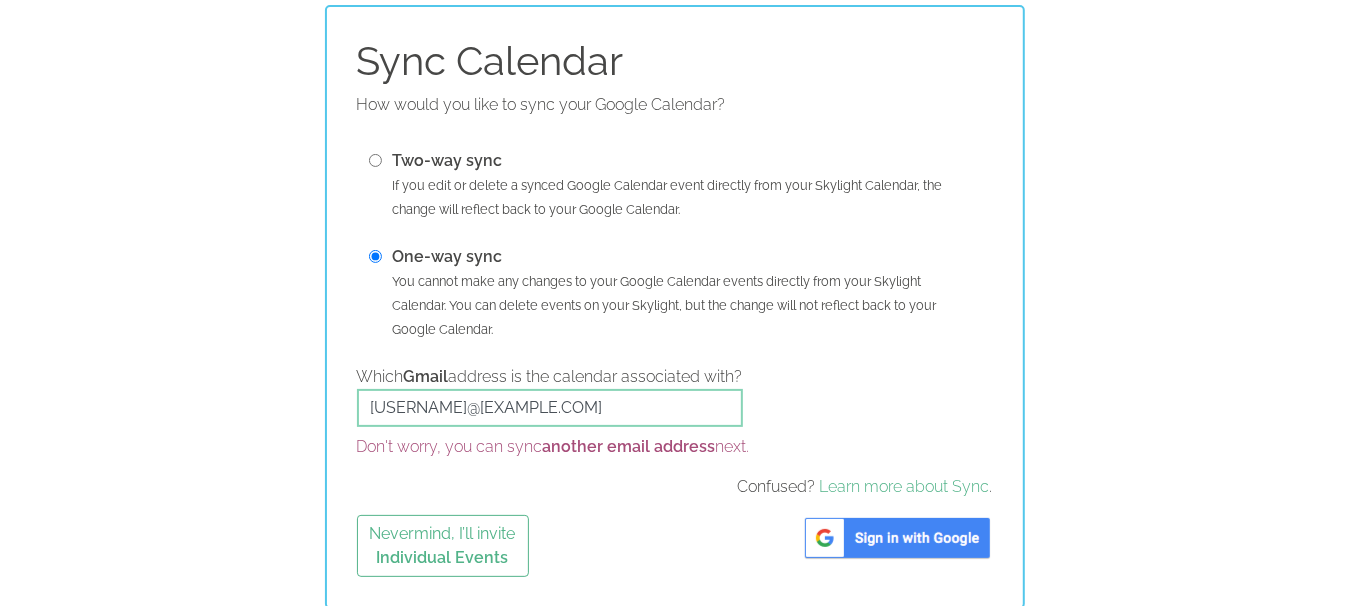 click on "< back Sync Calendar How would you like to sync your Google Calendar? Two-way sync If you edit or delete a synced Google Calendar event directly from your Skylight Calendar, the change will reflect back to your Google Calendar. One-way sync You cannot make any changes to your Google Calendar events directly from your Skylight Calendar. You can delete events on your Skylight, but the change will not reflect back to your Google Calendar. Which  Gmail  address is the calendar associated with? doria18@gmail.com Don't worry, you can sync  another email address  next. Confused?   Learn more about Sync . Nevermind, I’ll invite  Individual Events" at bounding box center [674, 287] 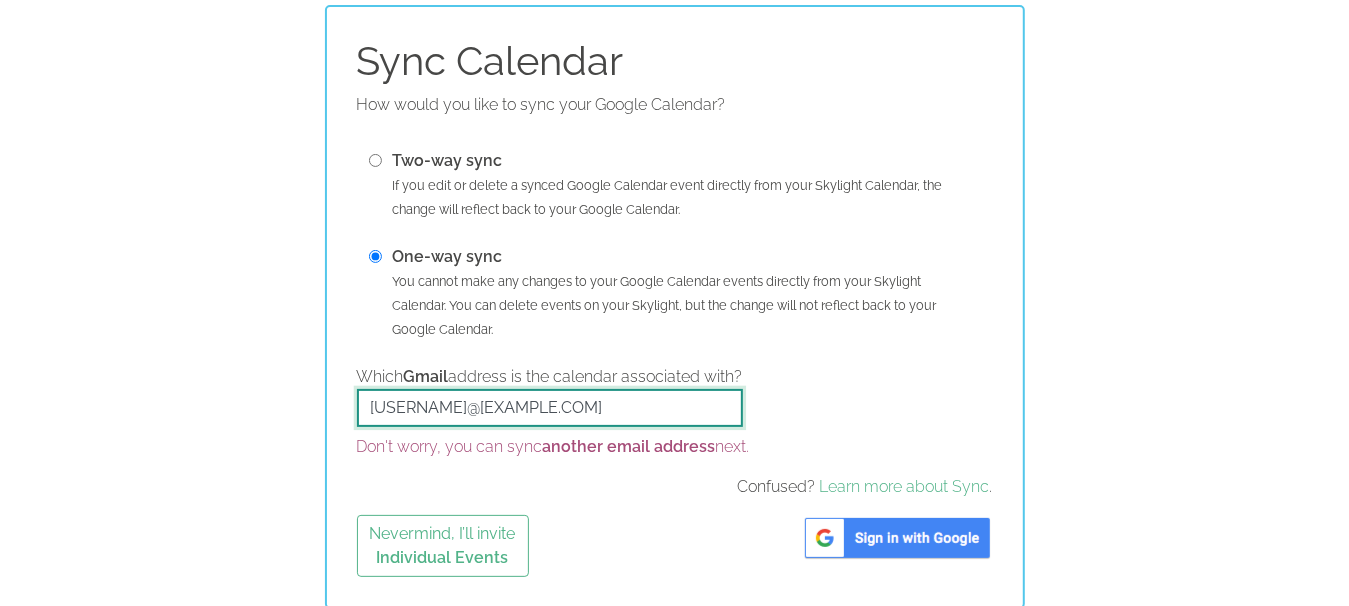 click on "[EMAIL]" at bounding box center [550, 408] 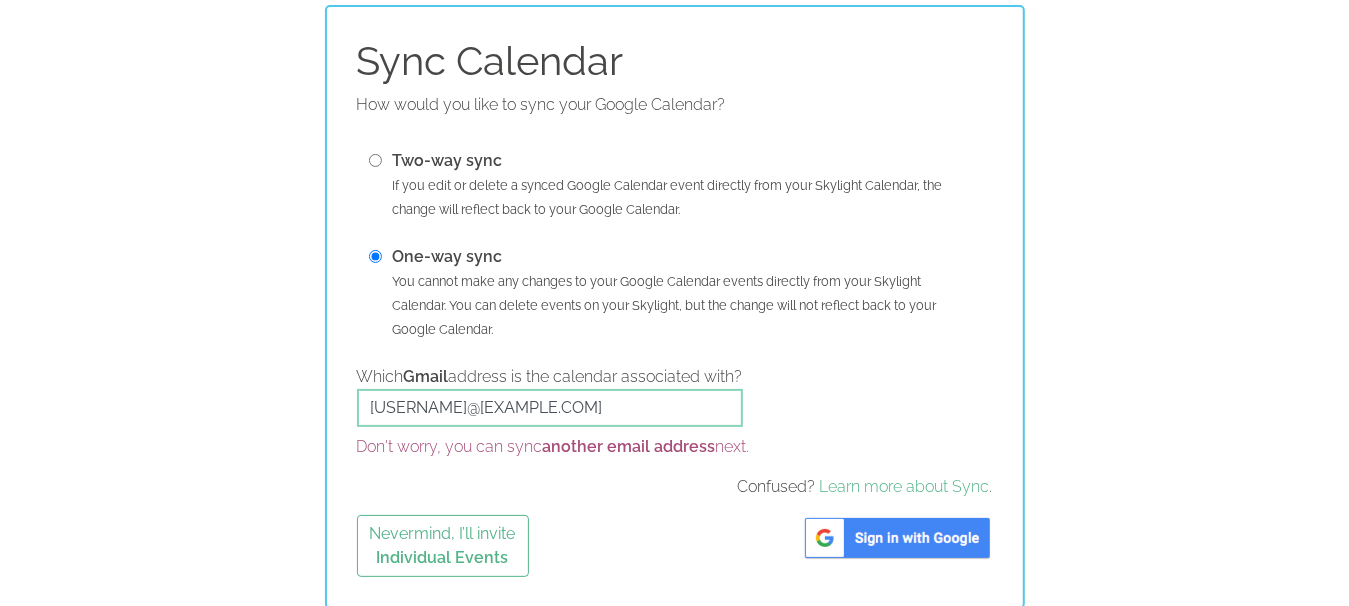 click on "Which  Gmail  address is the calendar associated with? doria18@gmail.com Don't worry, you can sync  another email address  next. Confused?   Learn more about Sync ." at bounding box center (675, 432) 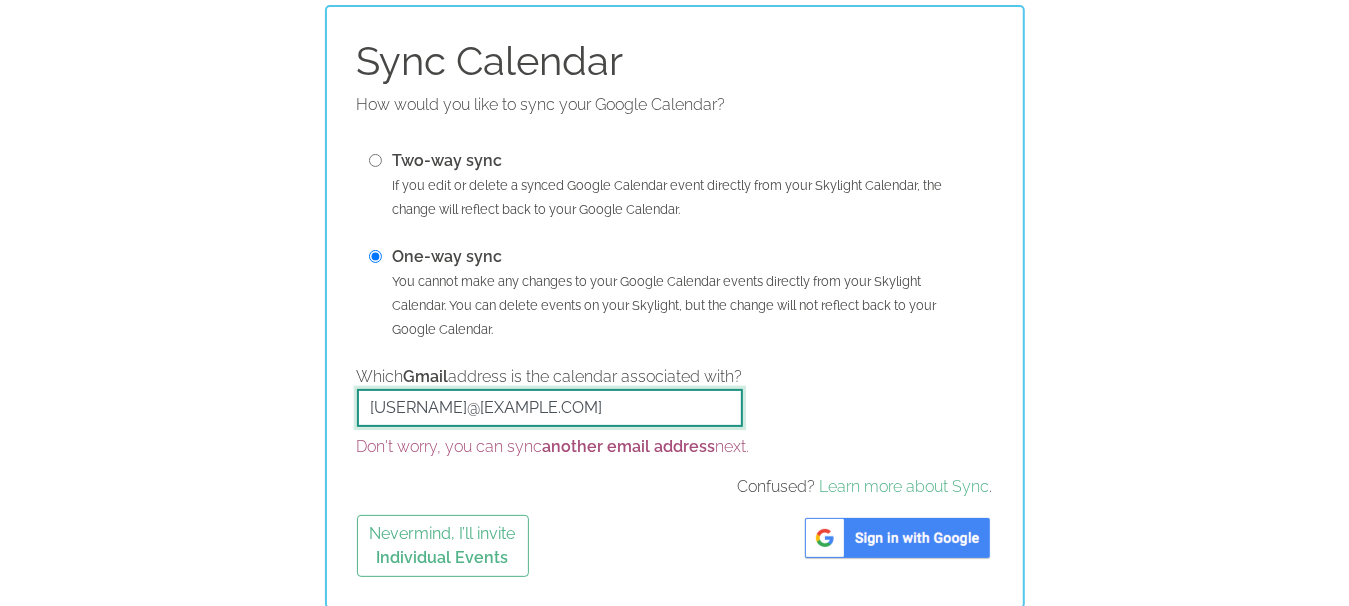 click on "[EMAIL]" at bounding box center (550, 408) 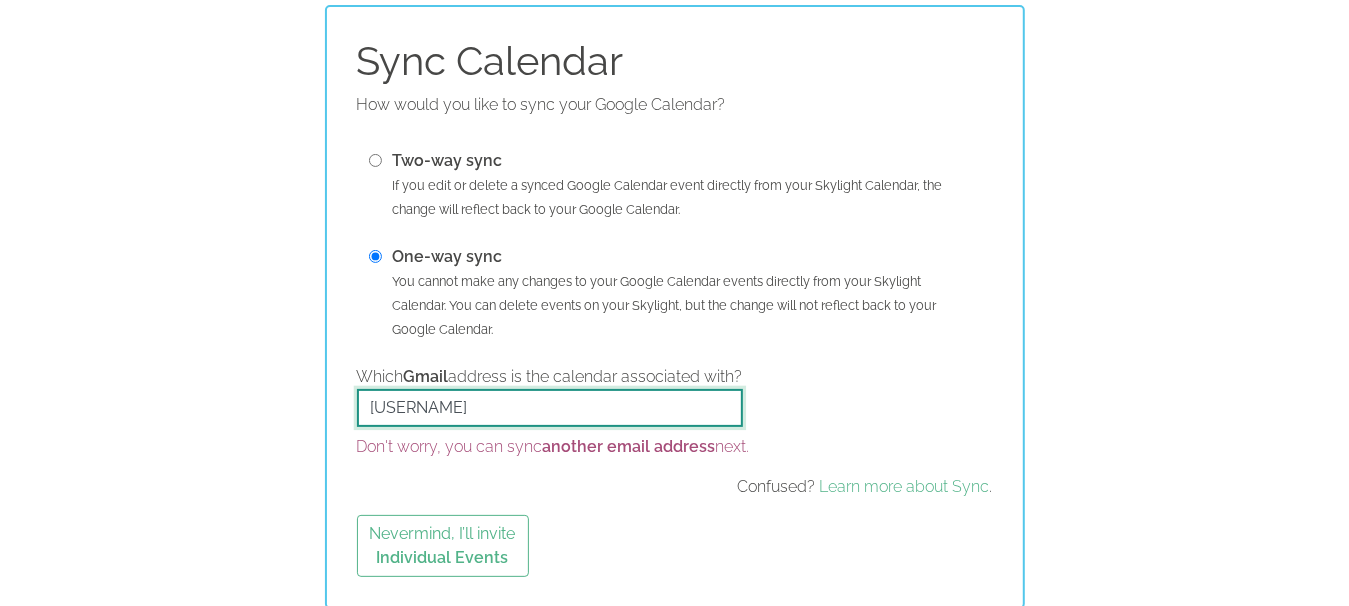 type on "i" 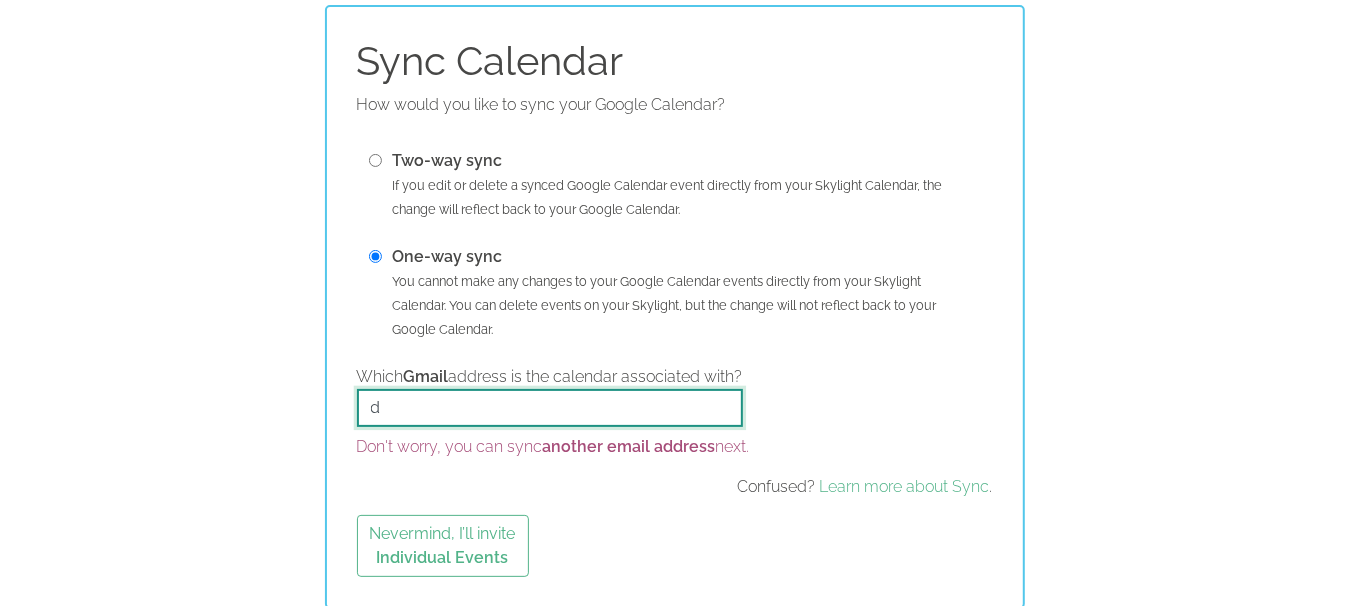 type on "[EMAIL]" 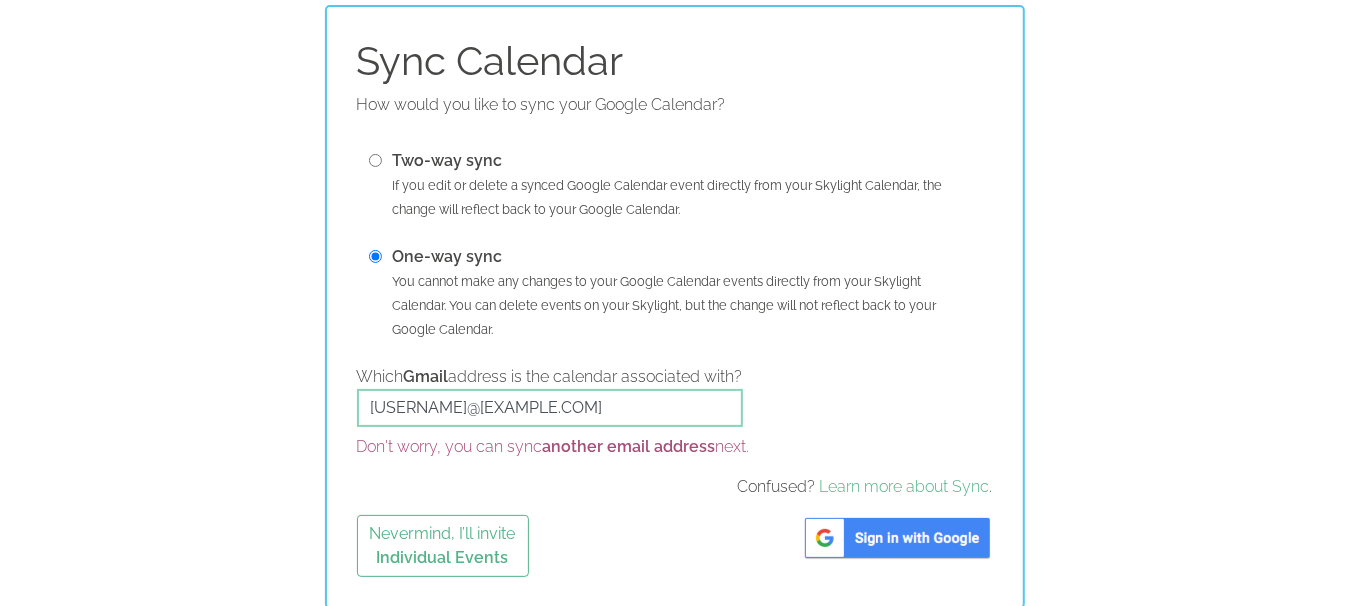 click at bounding box center (897, 538) 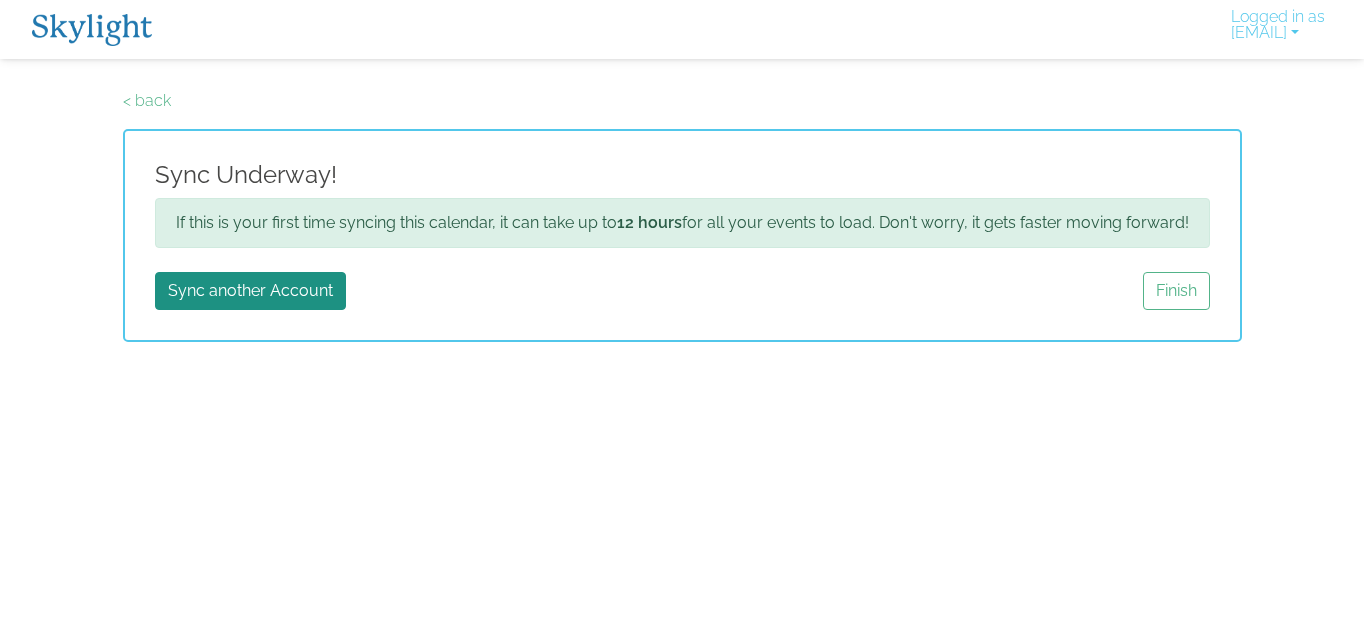 scroll, scrollTop: 0, scrollLeft: 0, axis: both 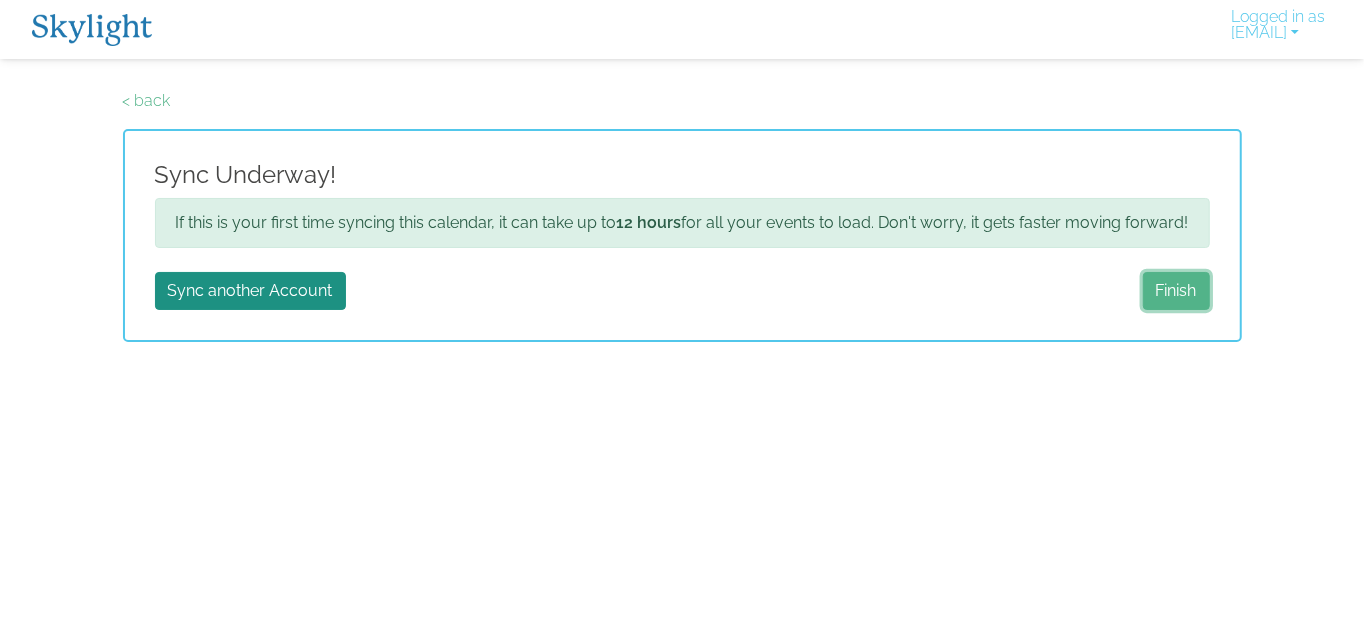 click on "Finish" at bounding box center [1176, 291] 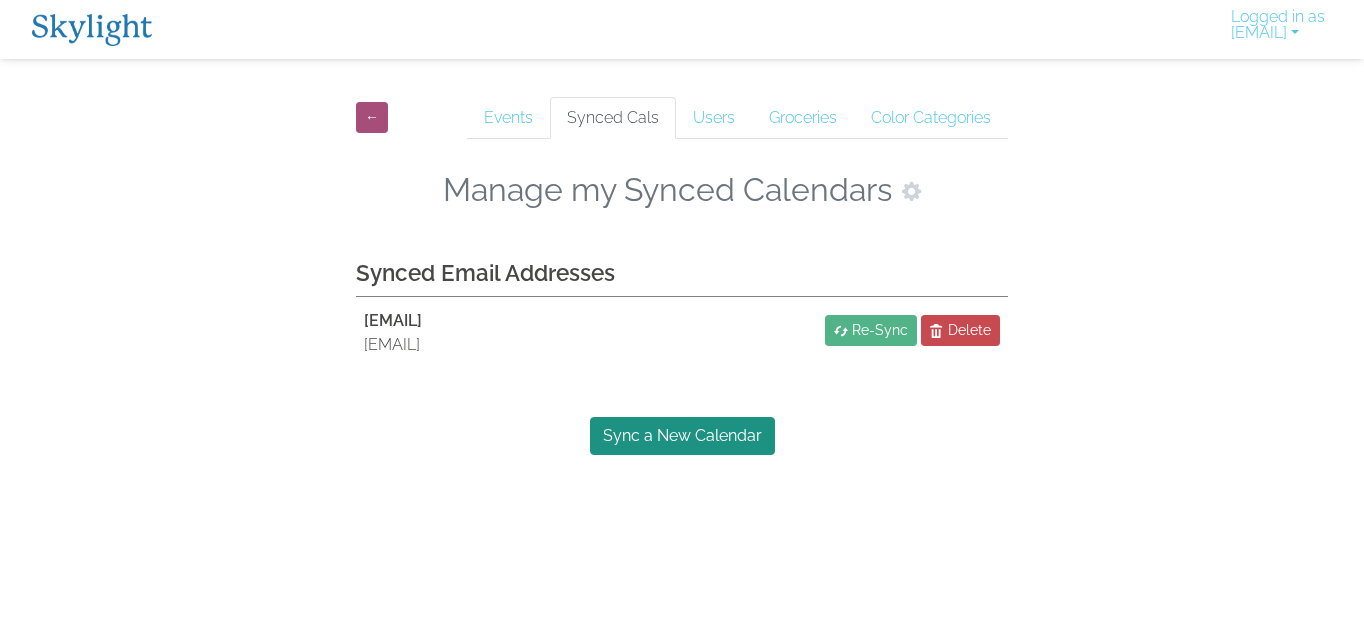 scroll, scrollTop: 0, scrollLeft: 0, axis: both 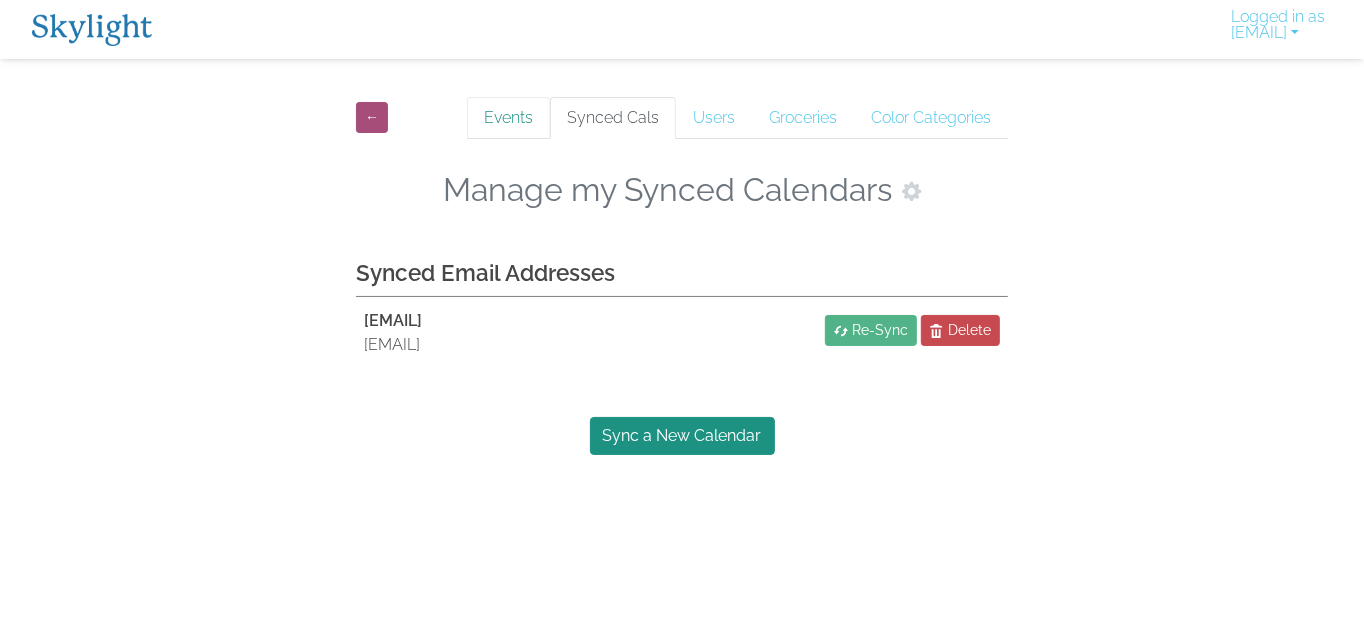 click on "Events" at bounding box center [508, 118] 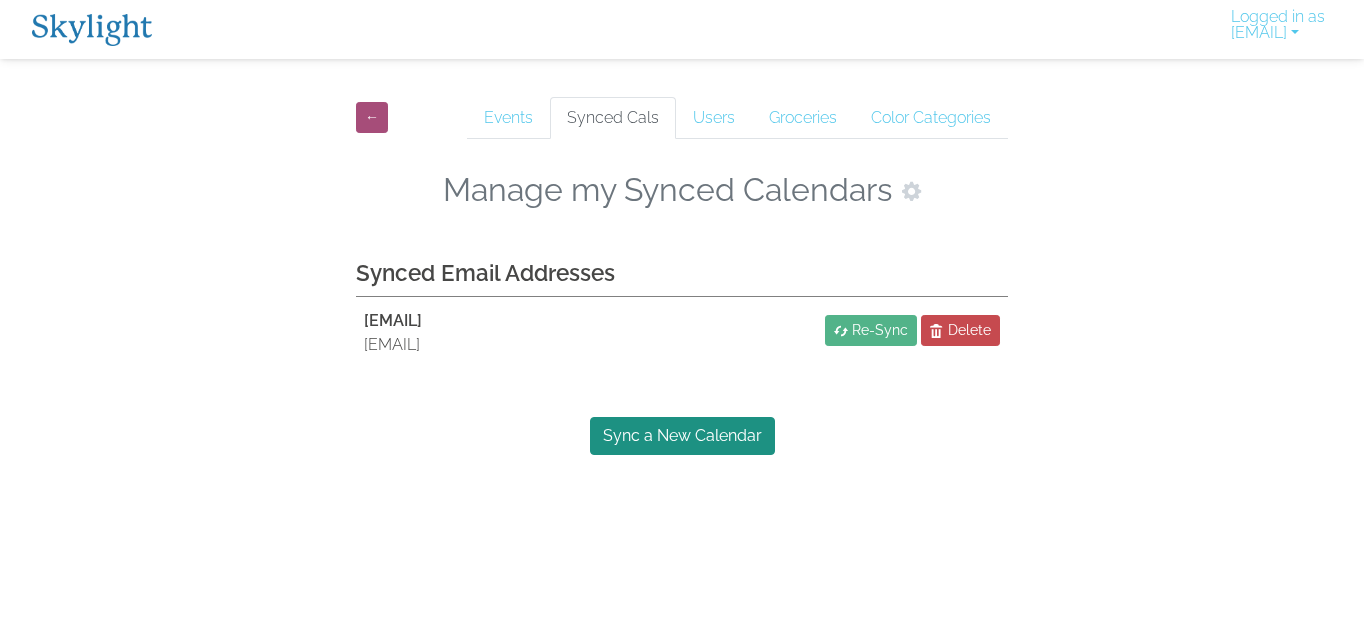 scroll, scrollTop: 0, scrollLeft: 0, axis: both 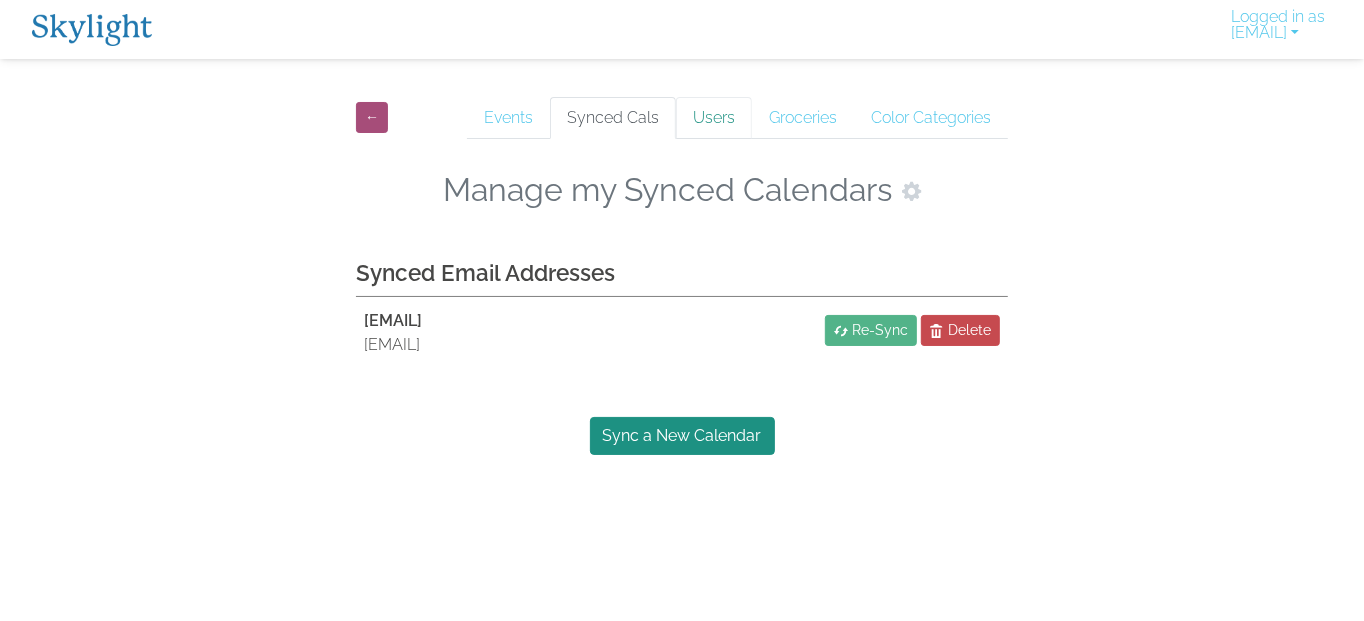 click on "Users" at bounding box center (714, 118) 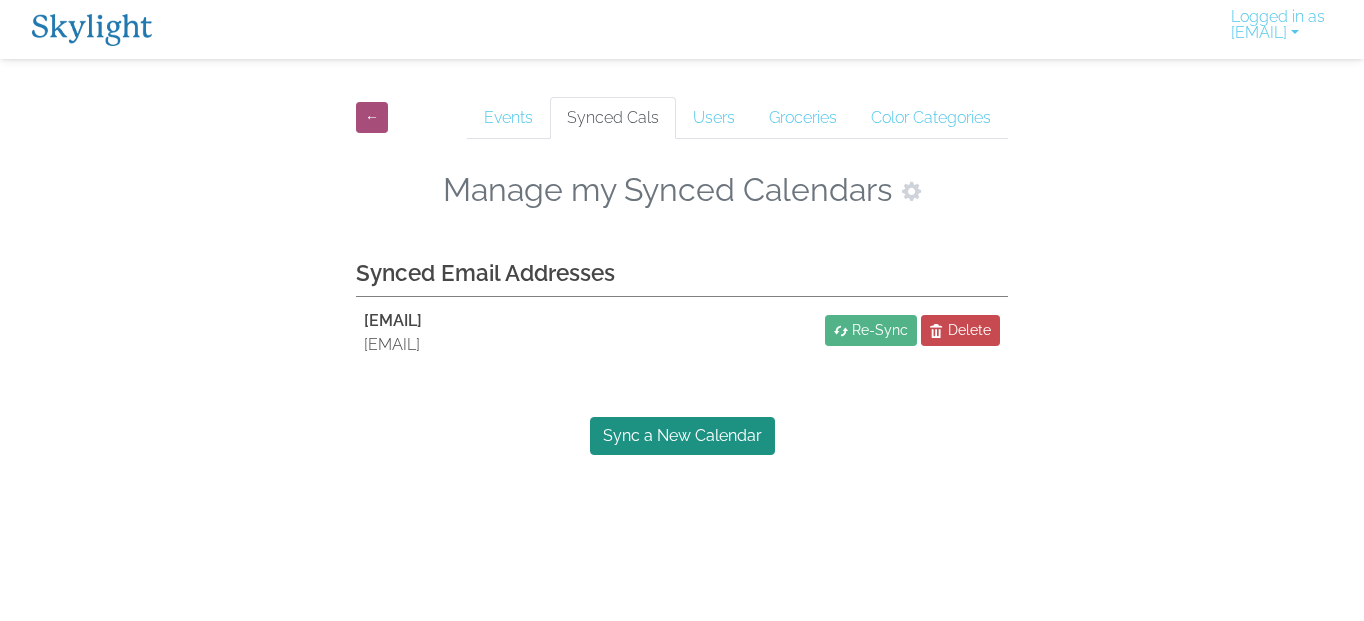 scroll, scrollTop: 0, scrollLeft: 0, axis: both 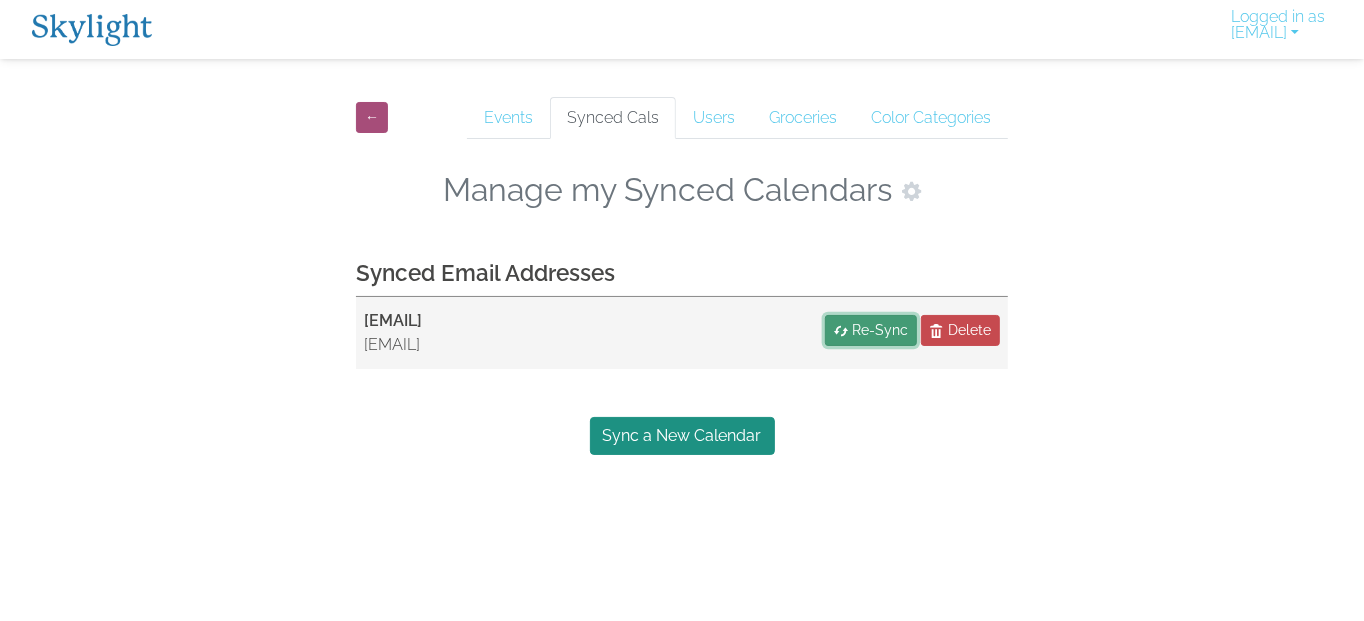 click at bounding box center (841, 331) 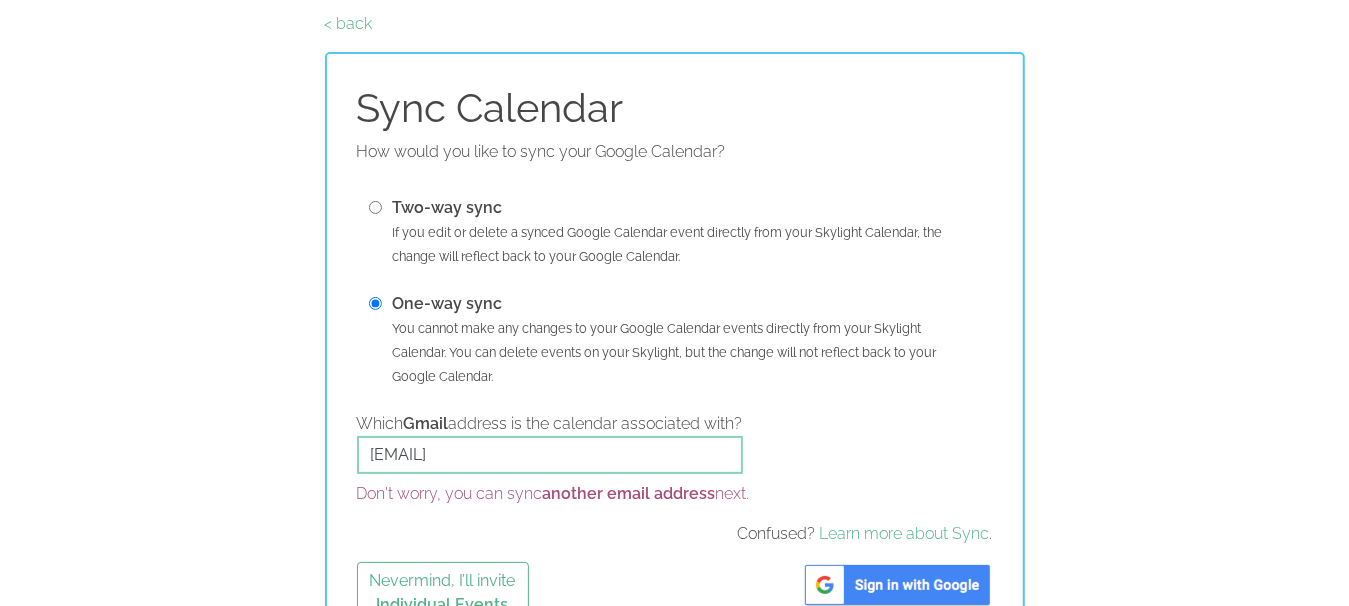 scroll, scrollTop: 124, scrollLeft: 0, axis: vertical 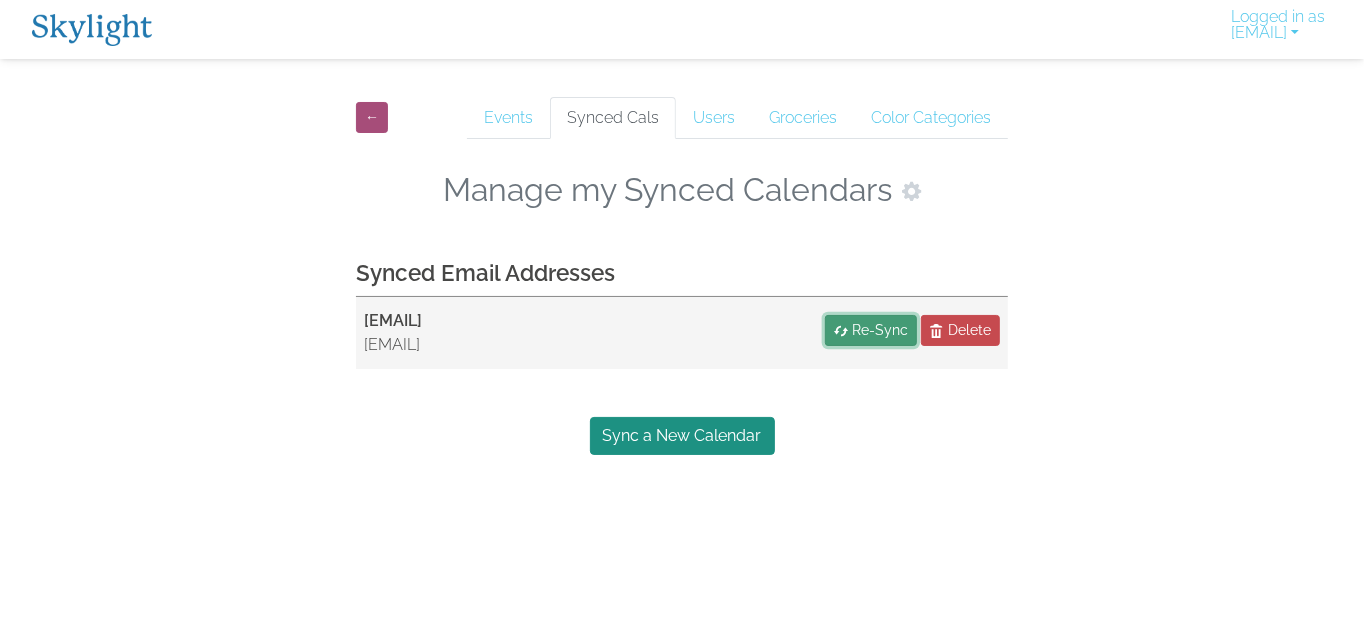 click on "Re-Sync" at bounding box center (880, 330) 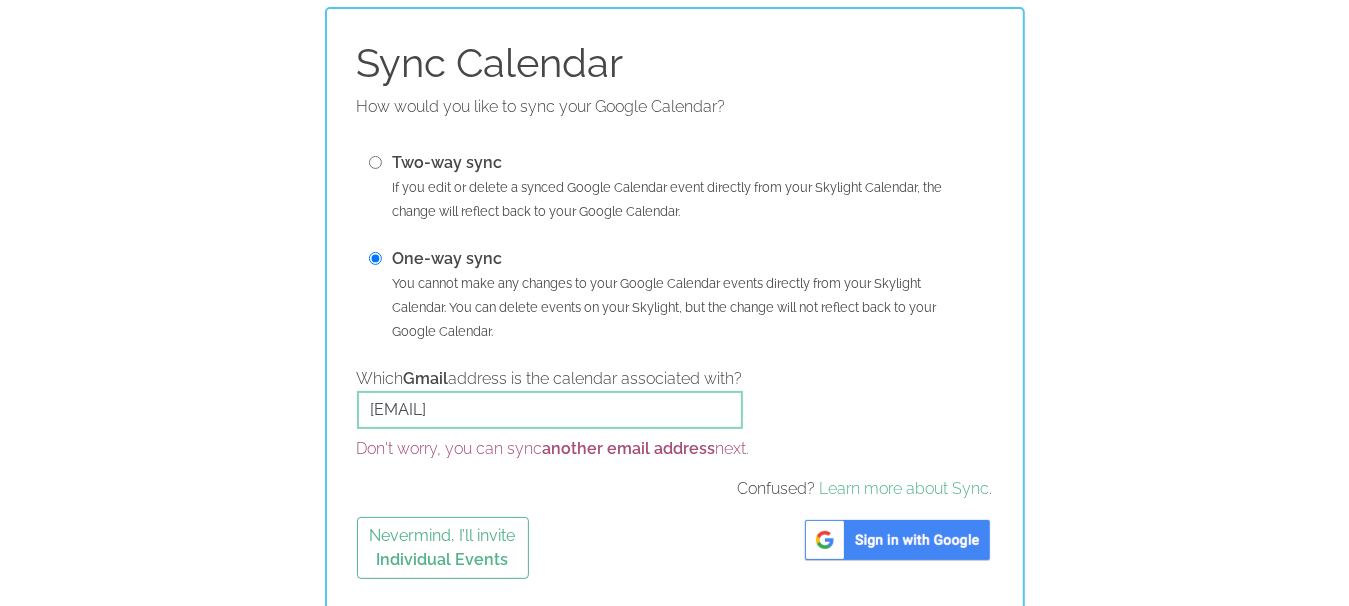 scroll, scrollTop: 124, scrollLeft: 0, axis: vertical 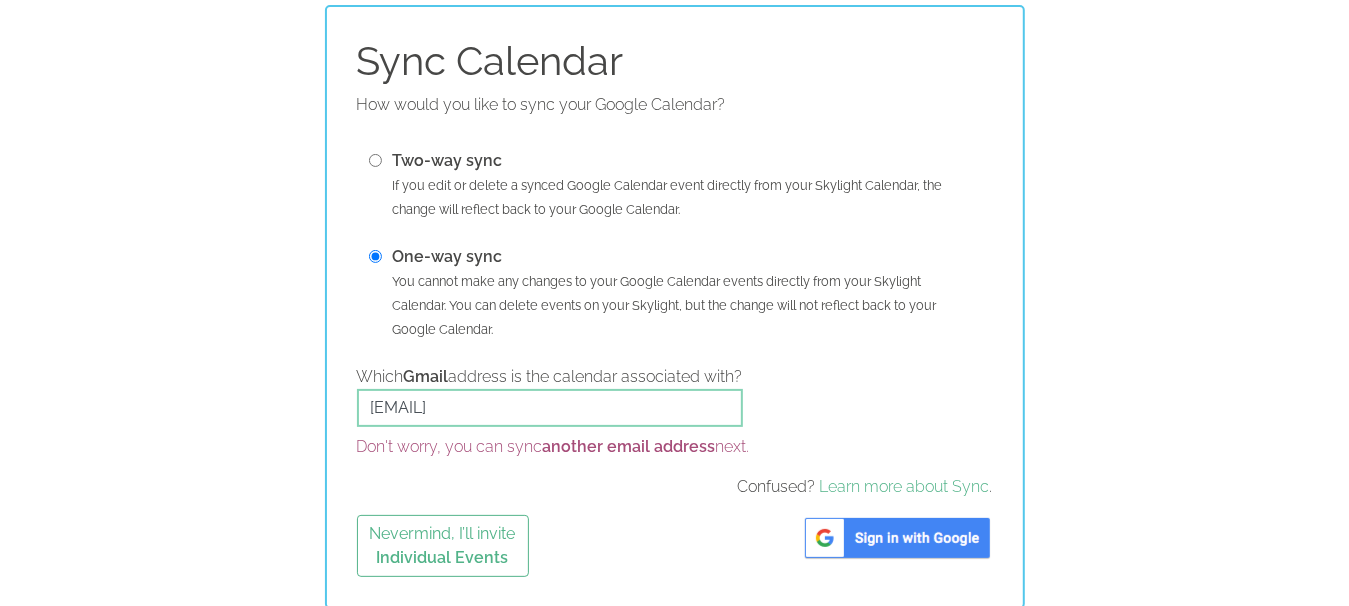 click at bounding box center [897, 538] 